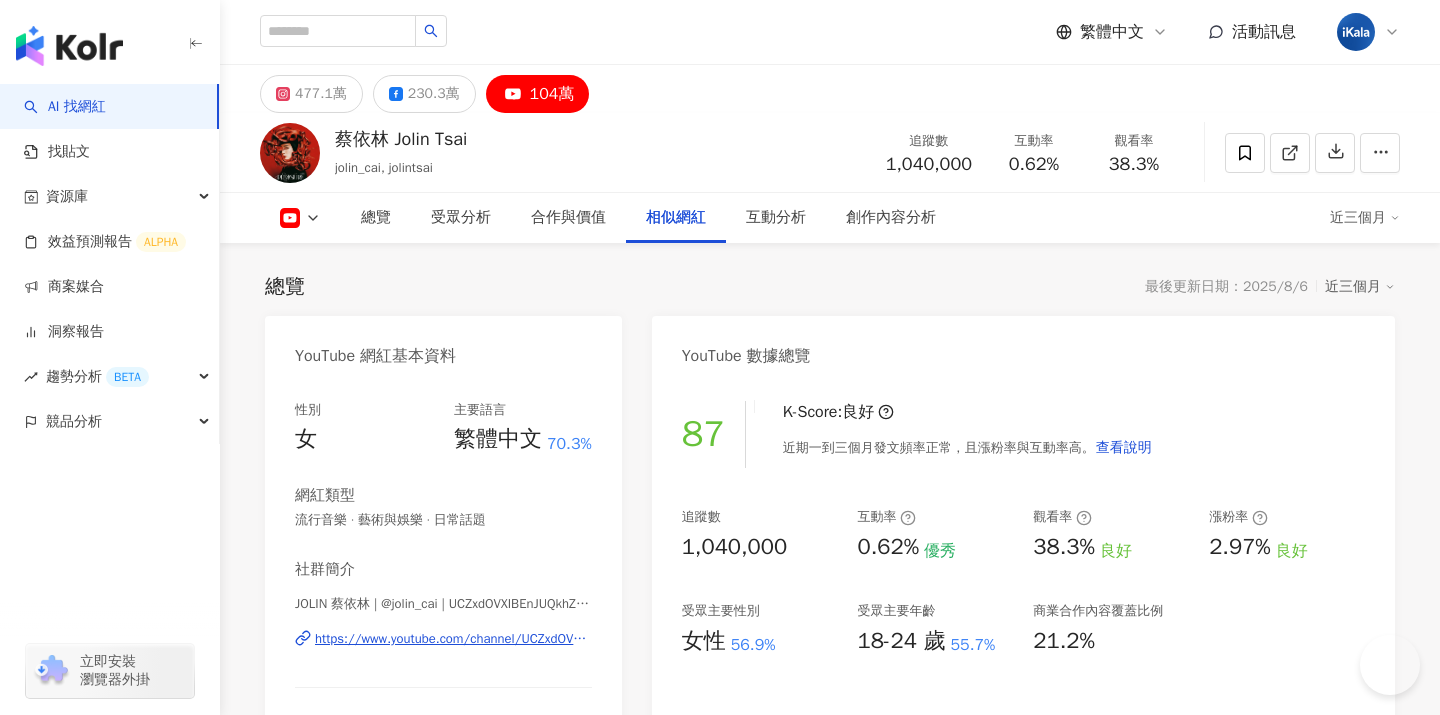 scroll, scrollTop: 2888, scrollLeft: 0, axis: vertical 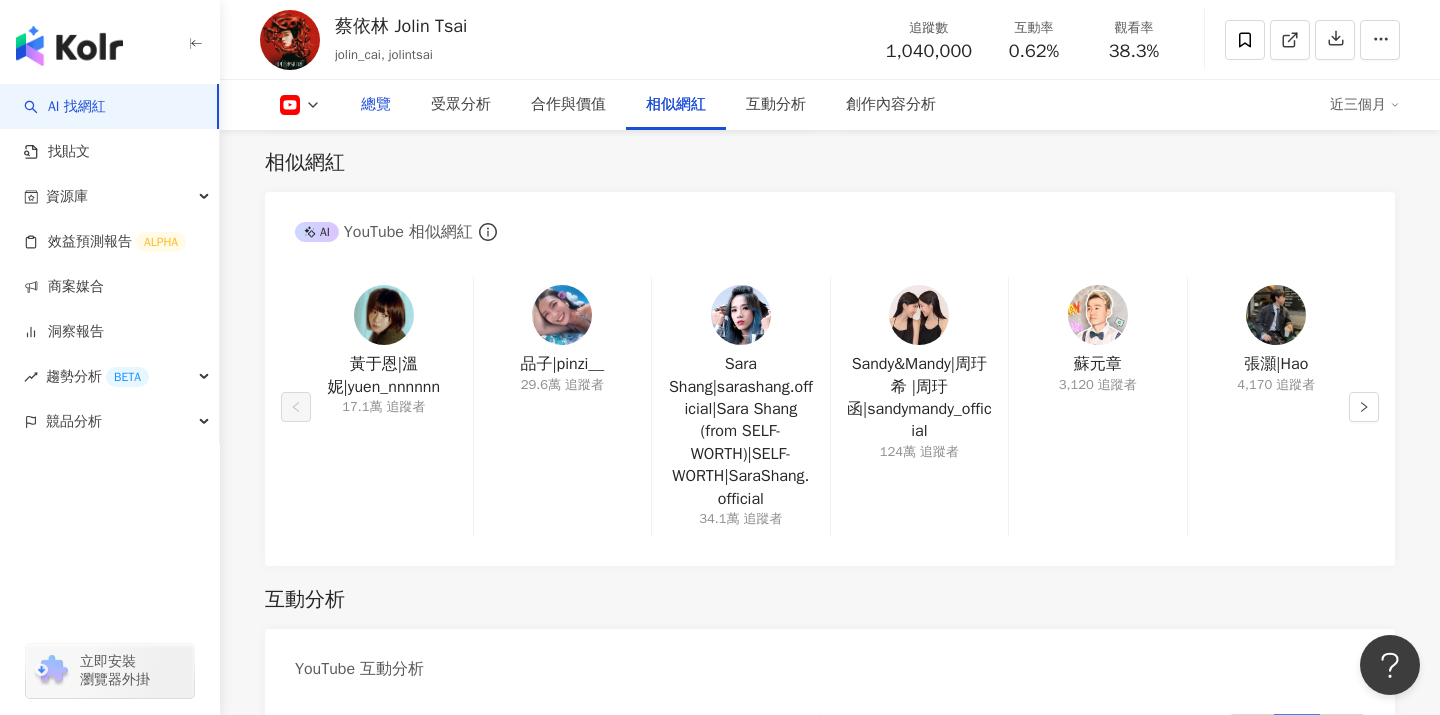 click on "總覽" at bounding box center (376, 105) 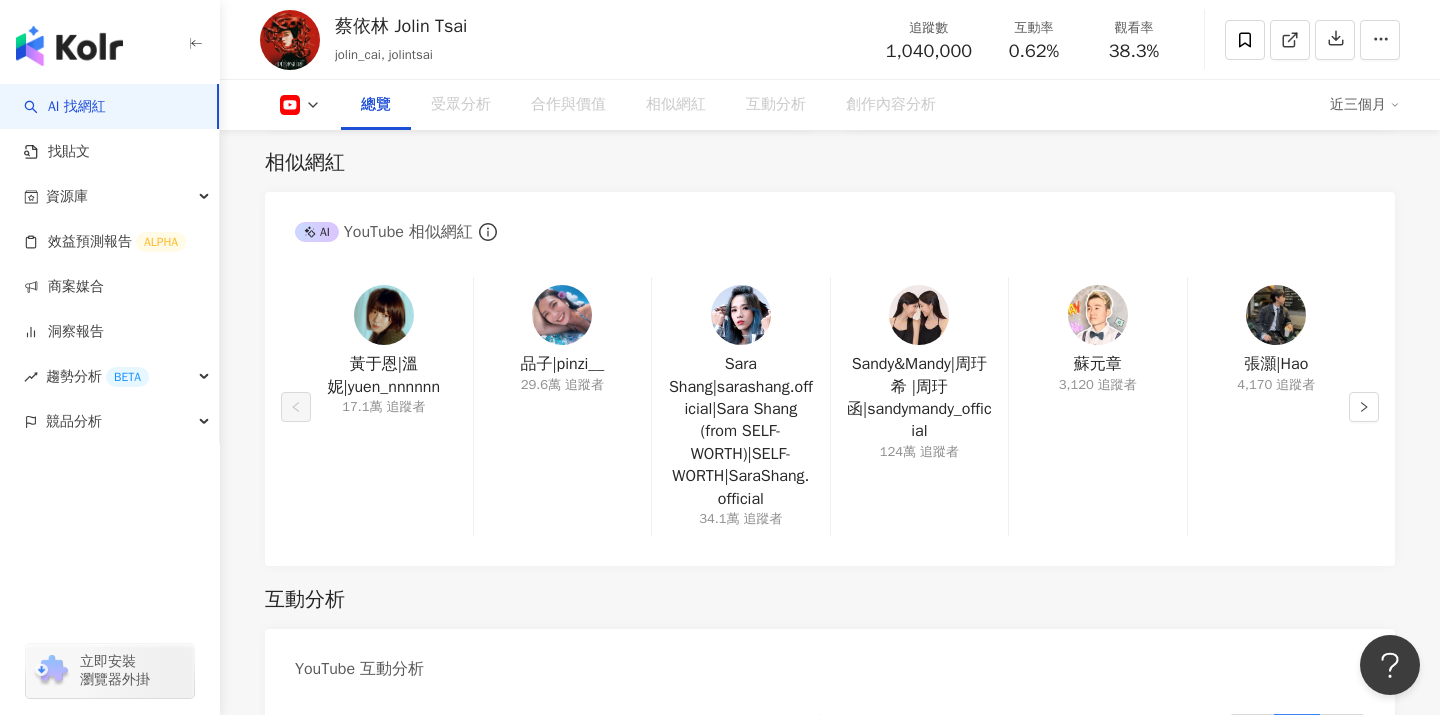 scroll, scrollTop: 123, scrollLeft: 0, axis: vertical 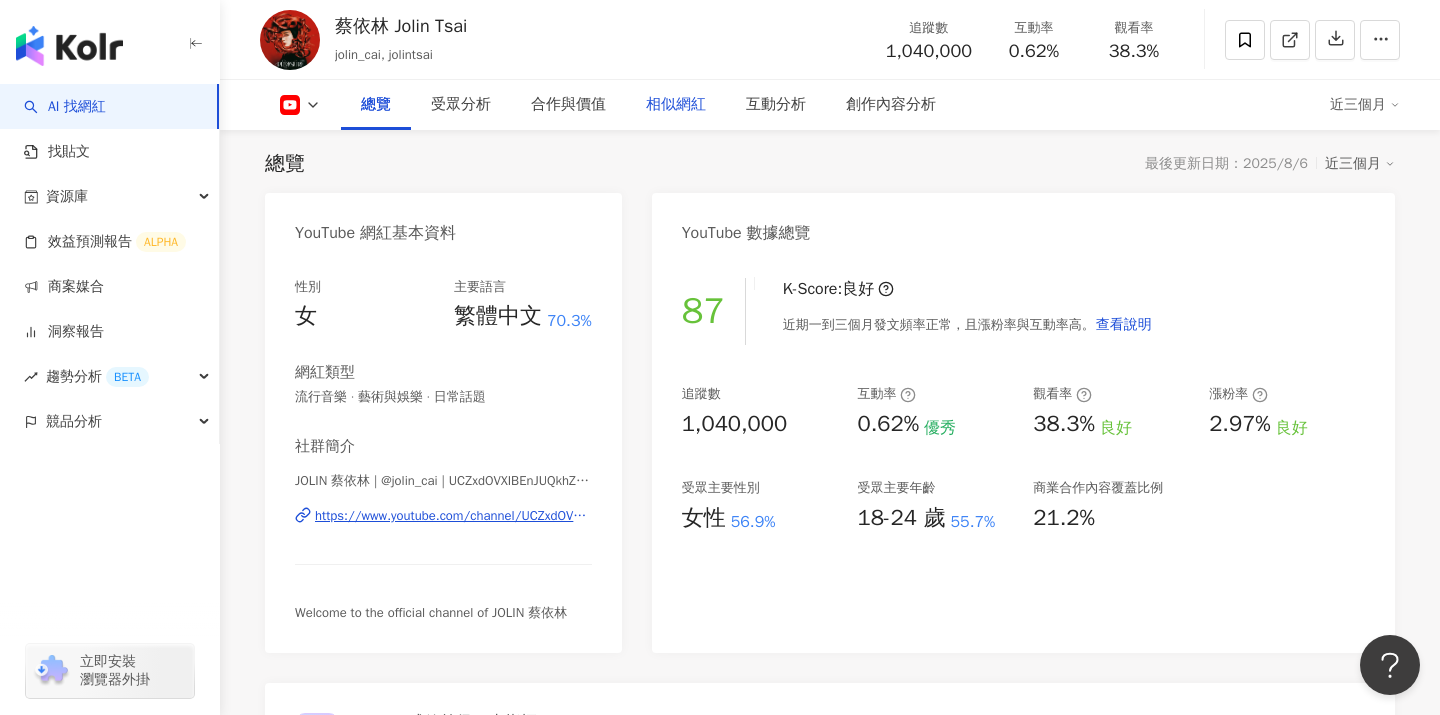 click on "相似網紅" at bounding box center [676, 105] 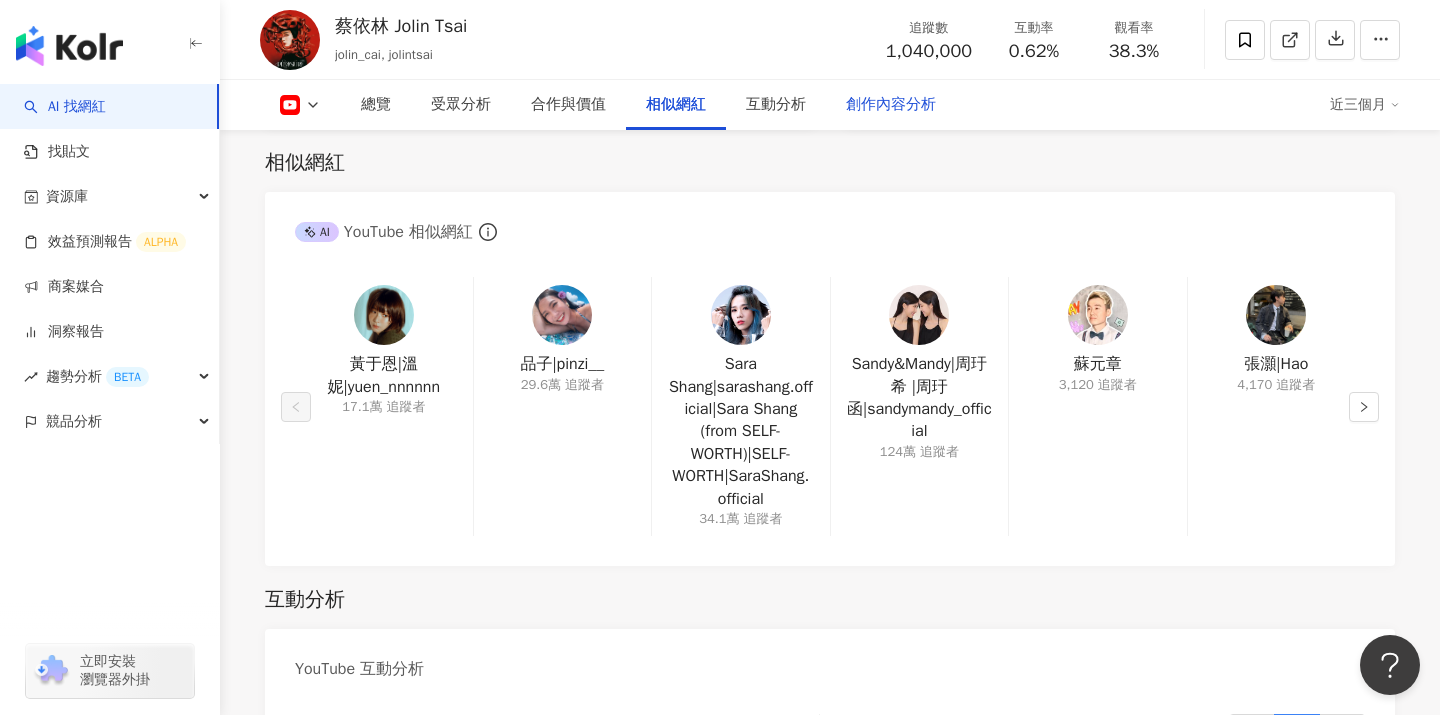 click on "創作內容分析" at bounding box center (891, 105) 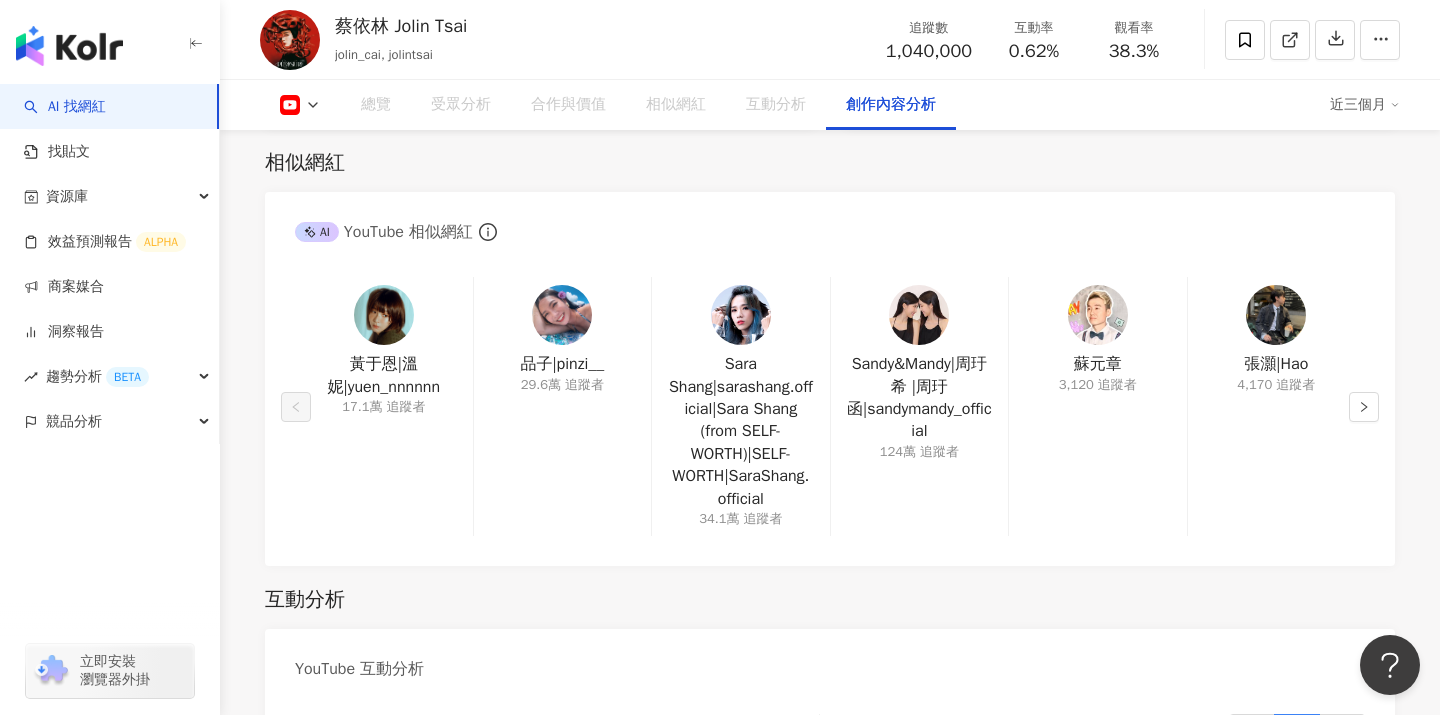 scroll, scrollTop: 5099, scrollLeft: 0, axis: vertical 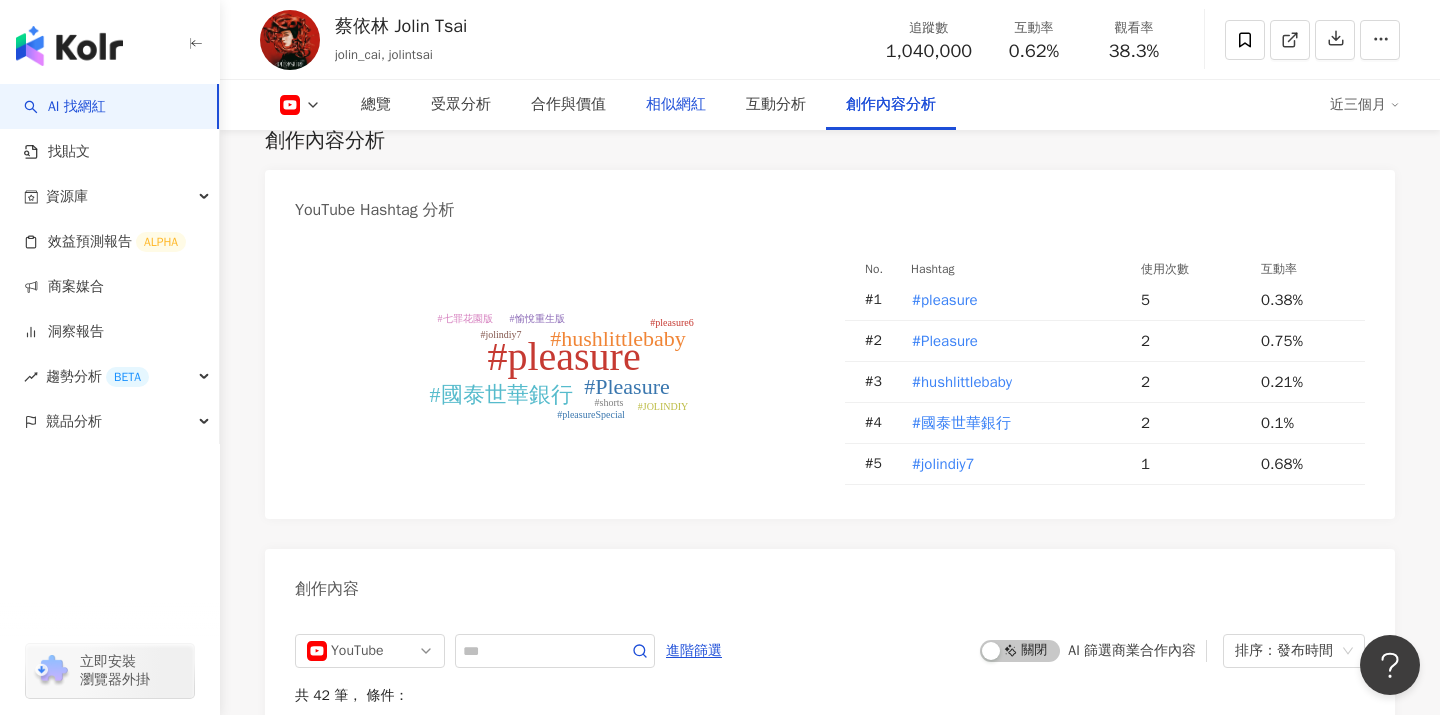 click on "相似網紅" at bounding box center (676, 105) 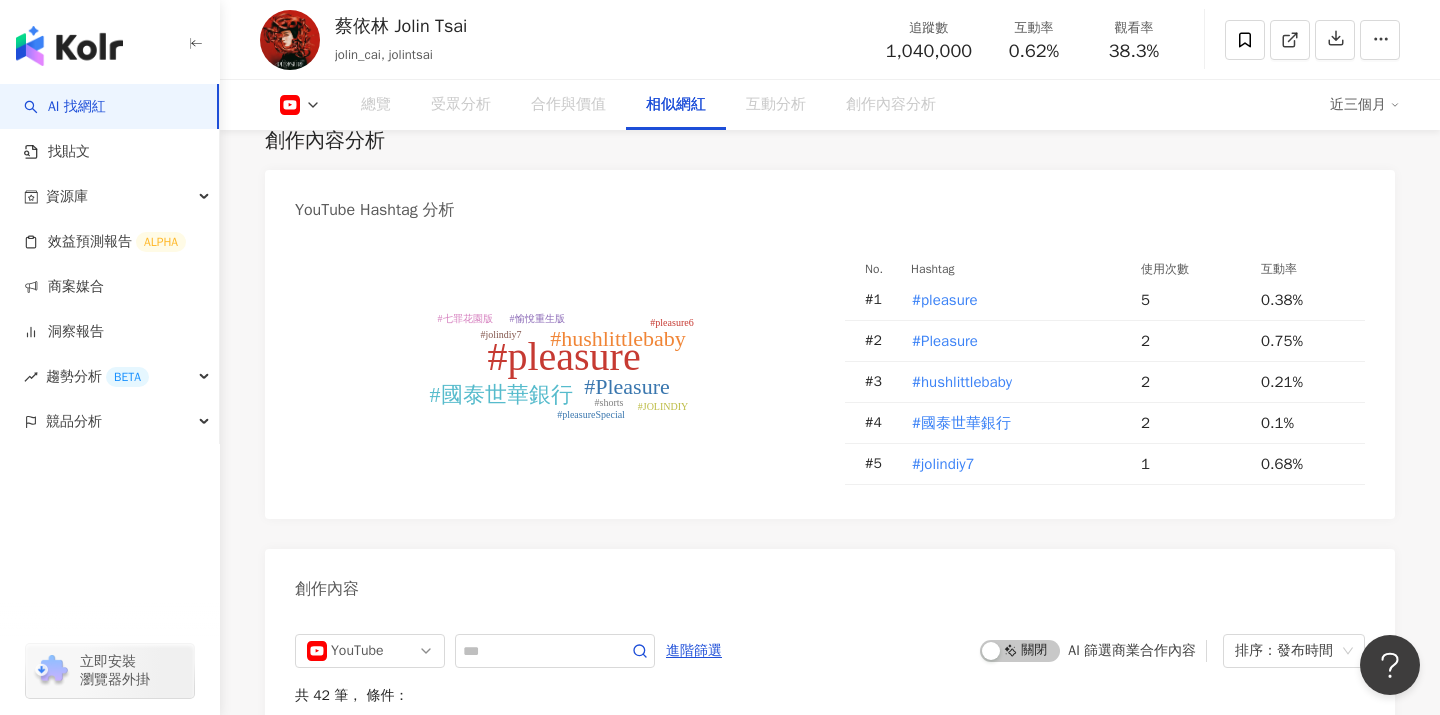 scroll, scrollTop: 2888, scrollLeft: 0, axis: vertical 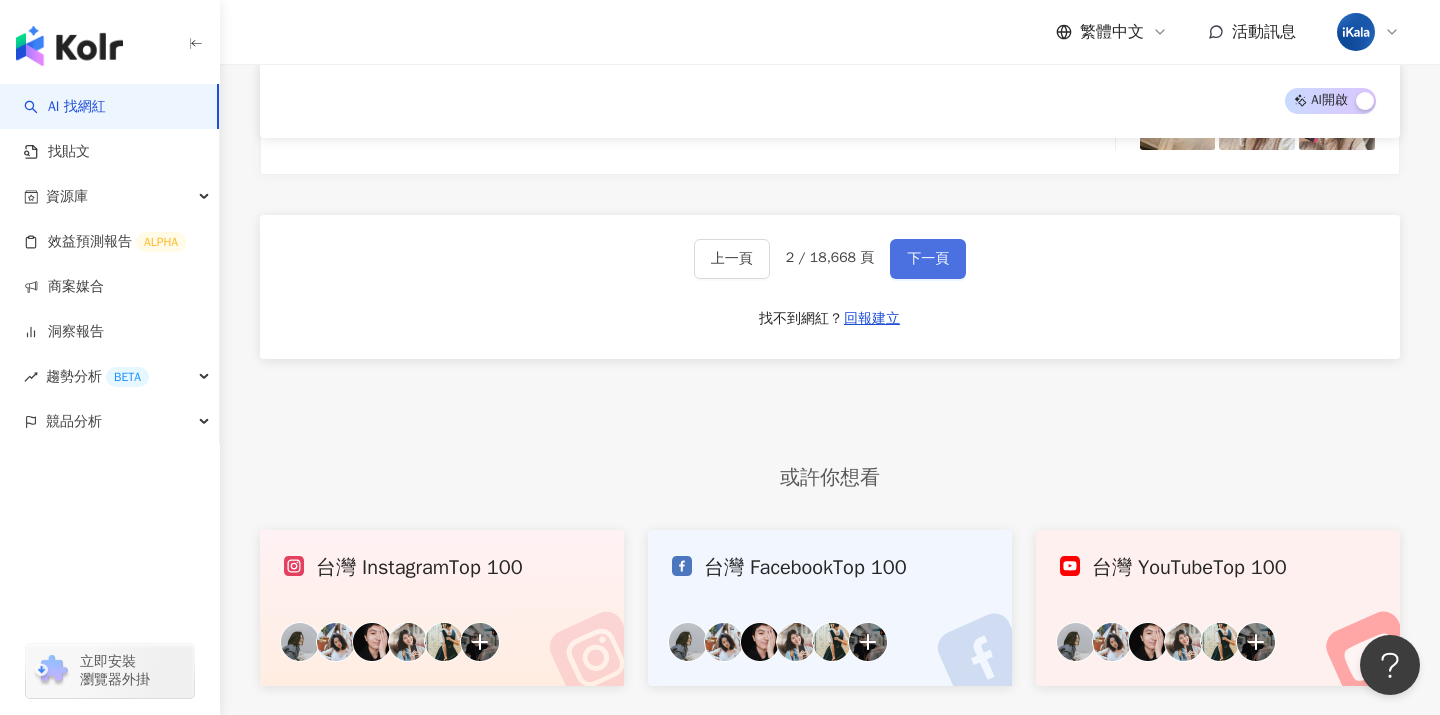click on "下一頁" at bounding box center (928, 259) 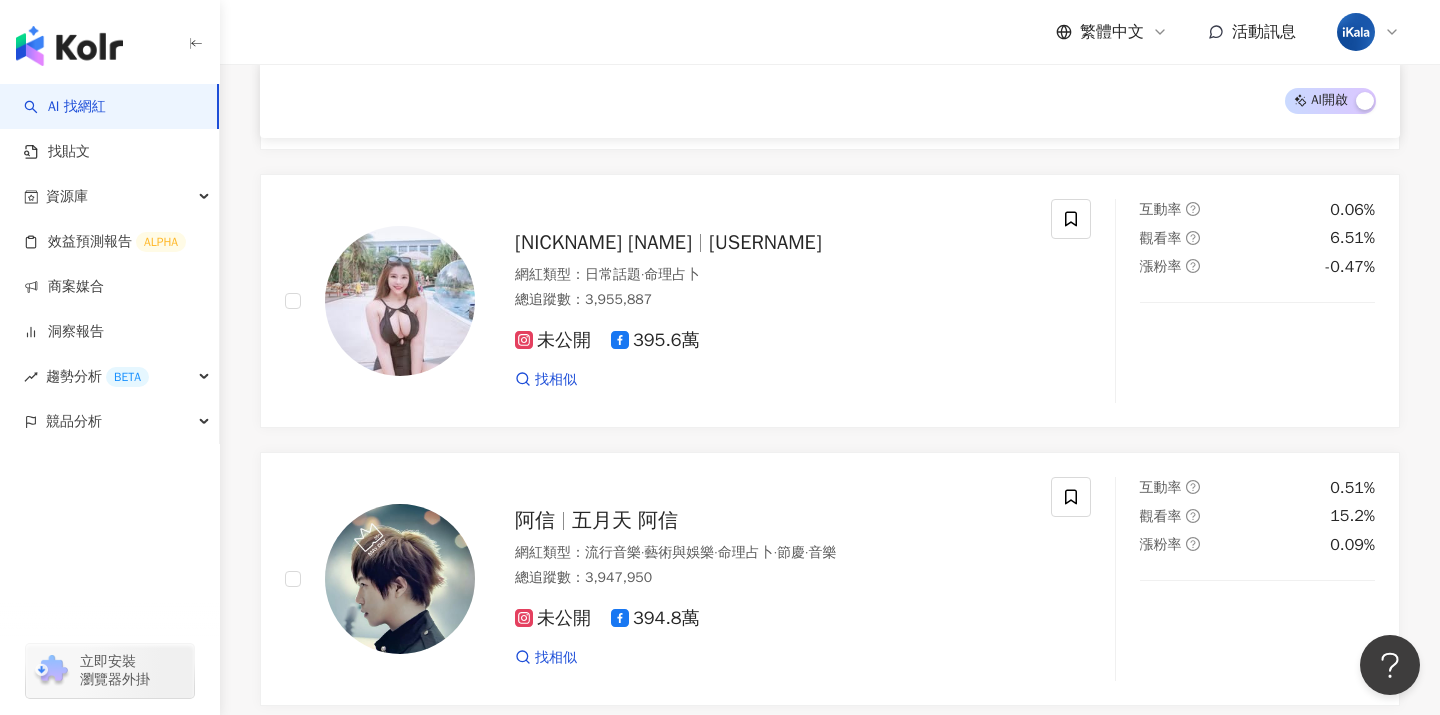 scroll, scrollTop: 1524, scrollLeft: 0, axis: vertical 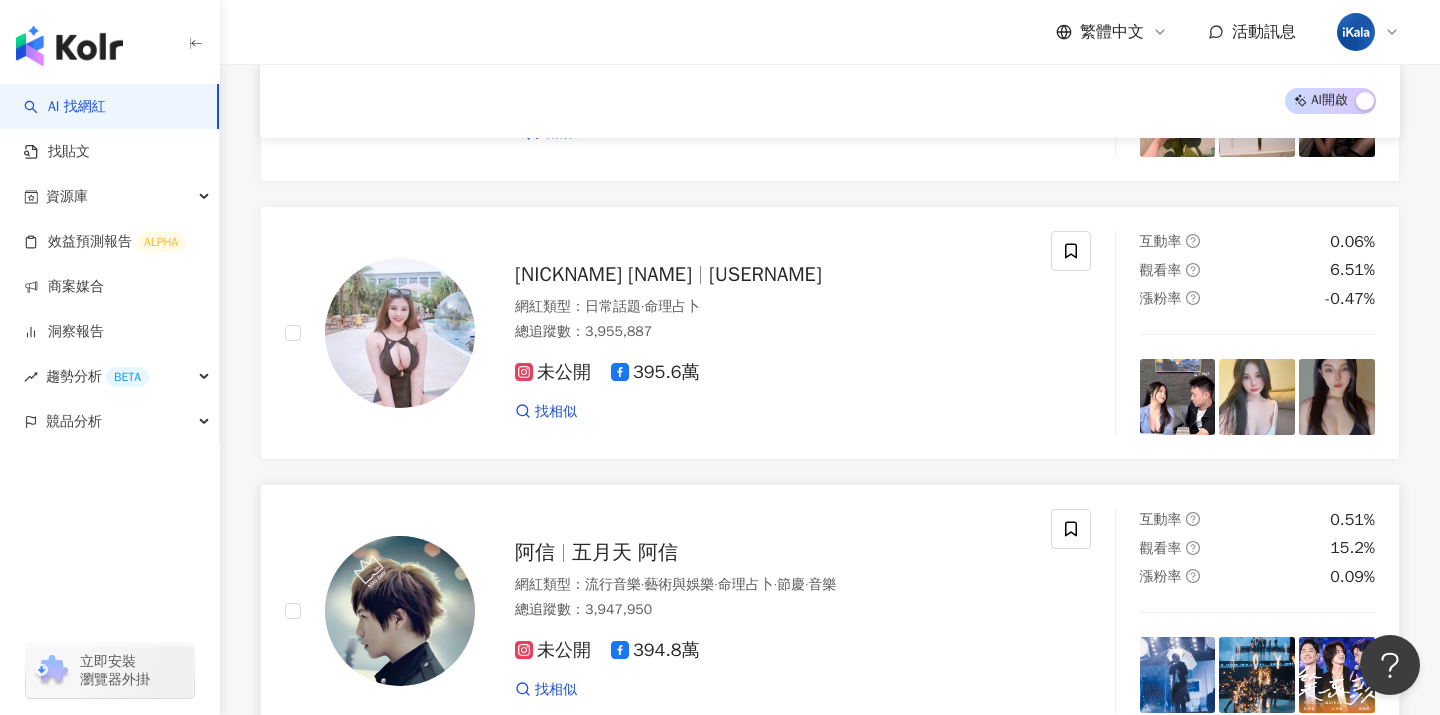 click on "[NAME] [BRAND] [NAME]" at bounding box center [771, 553] 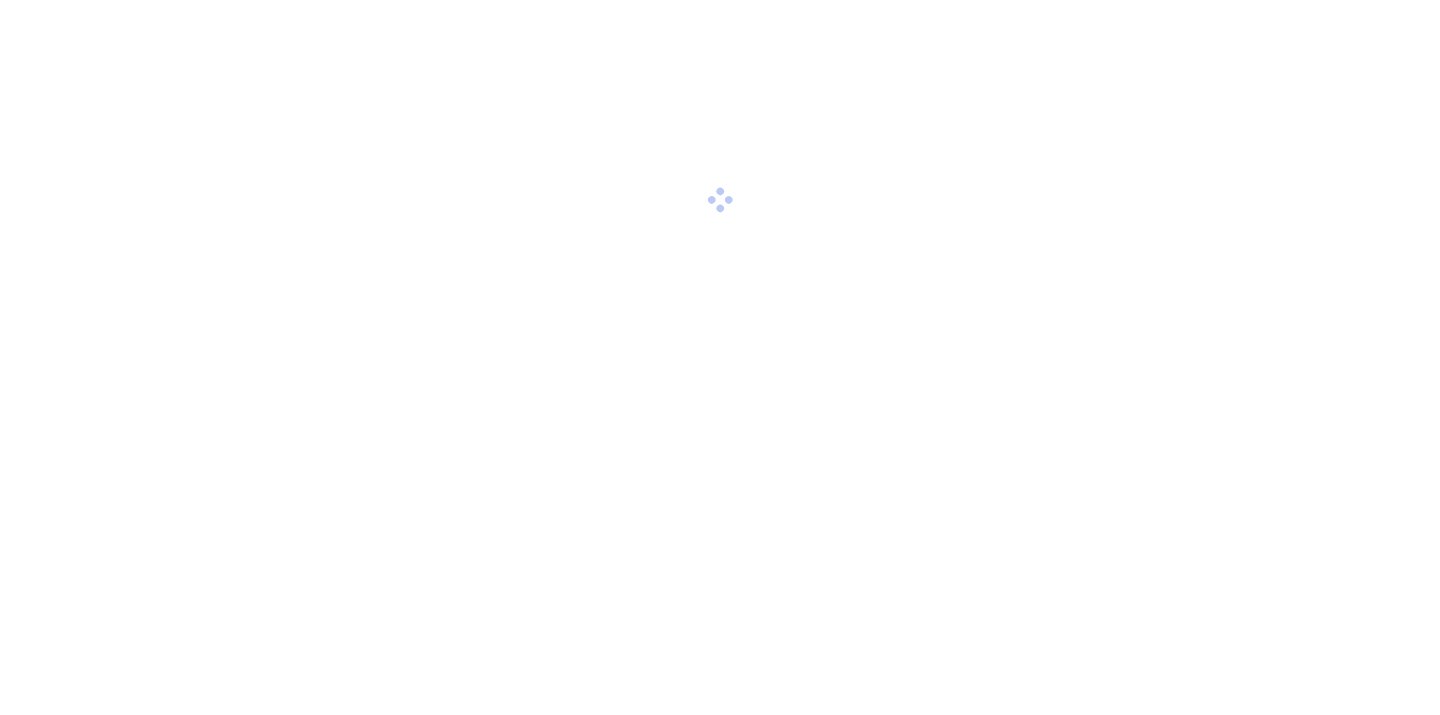 scroll, scrollTop: 0, scrollLeft: 0, axis: both 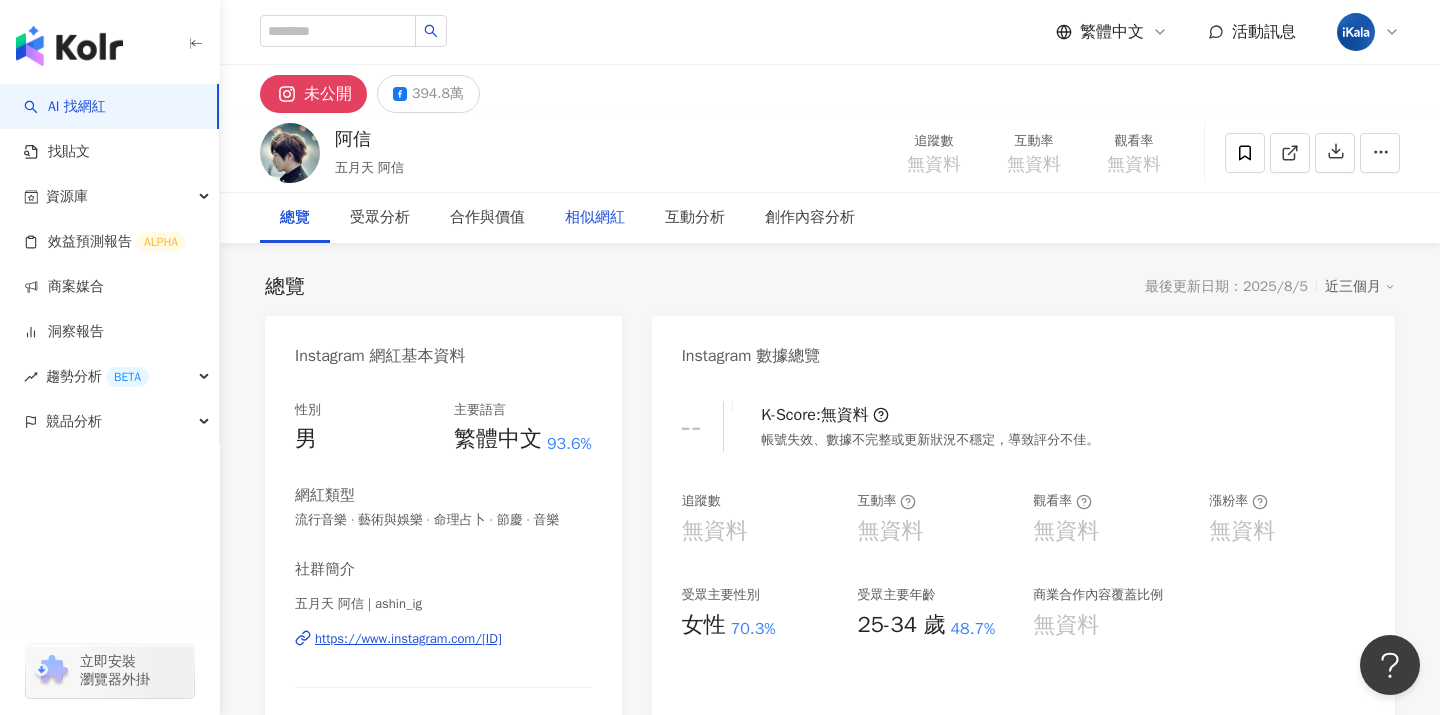 click on "相似網紅" at bounding box center (595, 218) 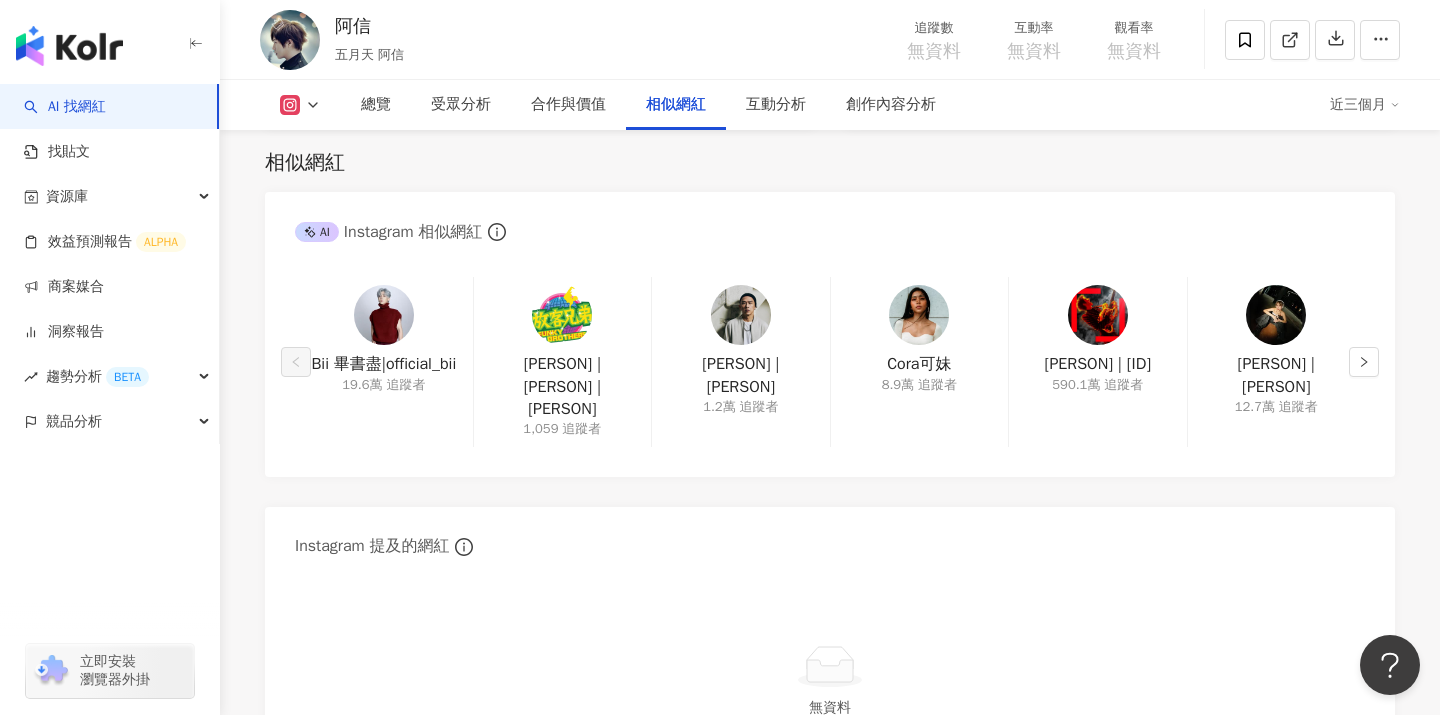 click on "總覽 受眾分析 合作與價值 相似網紅 互動分析 創作內容分析 近三個月" at bounding box center (830, 105) 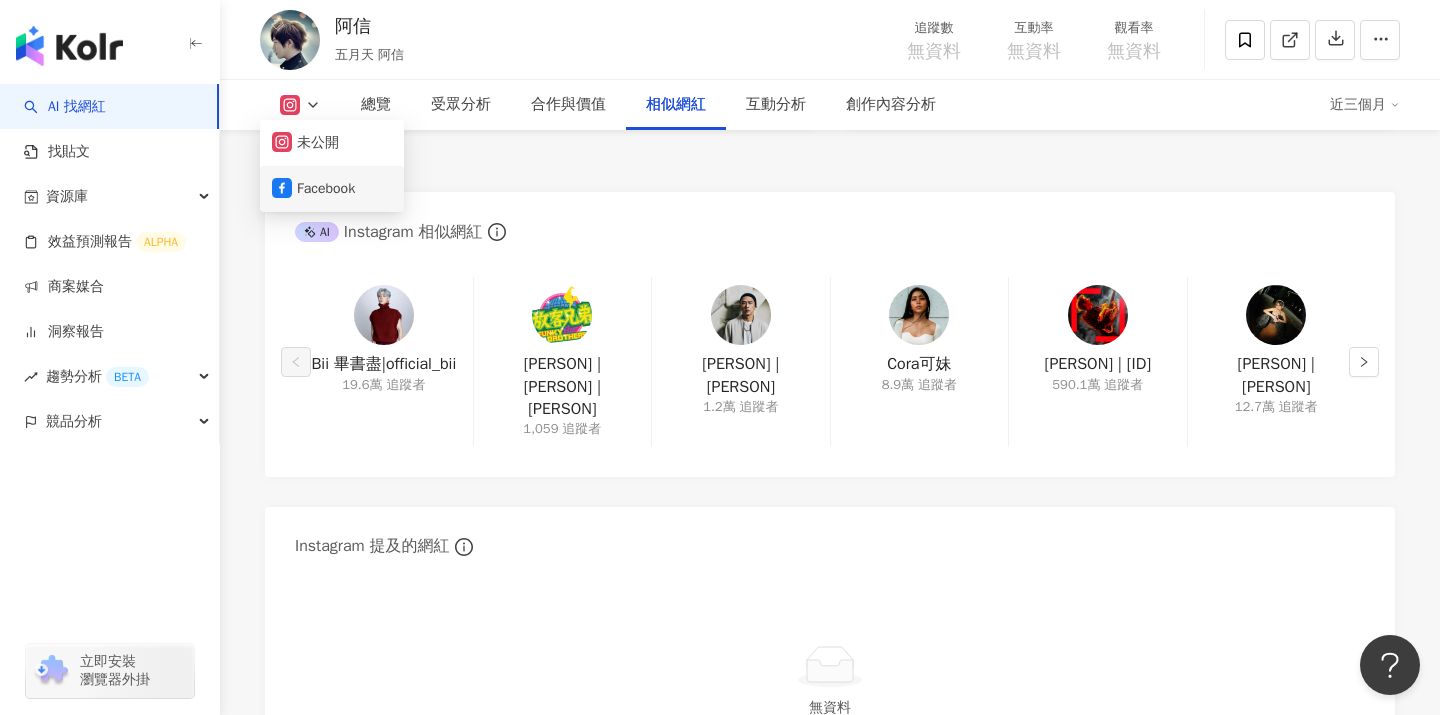 click on "Facebook" at bounding box center (332, 189) 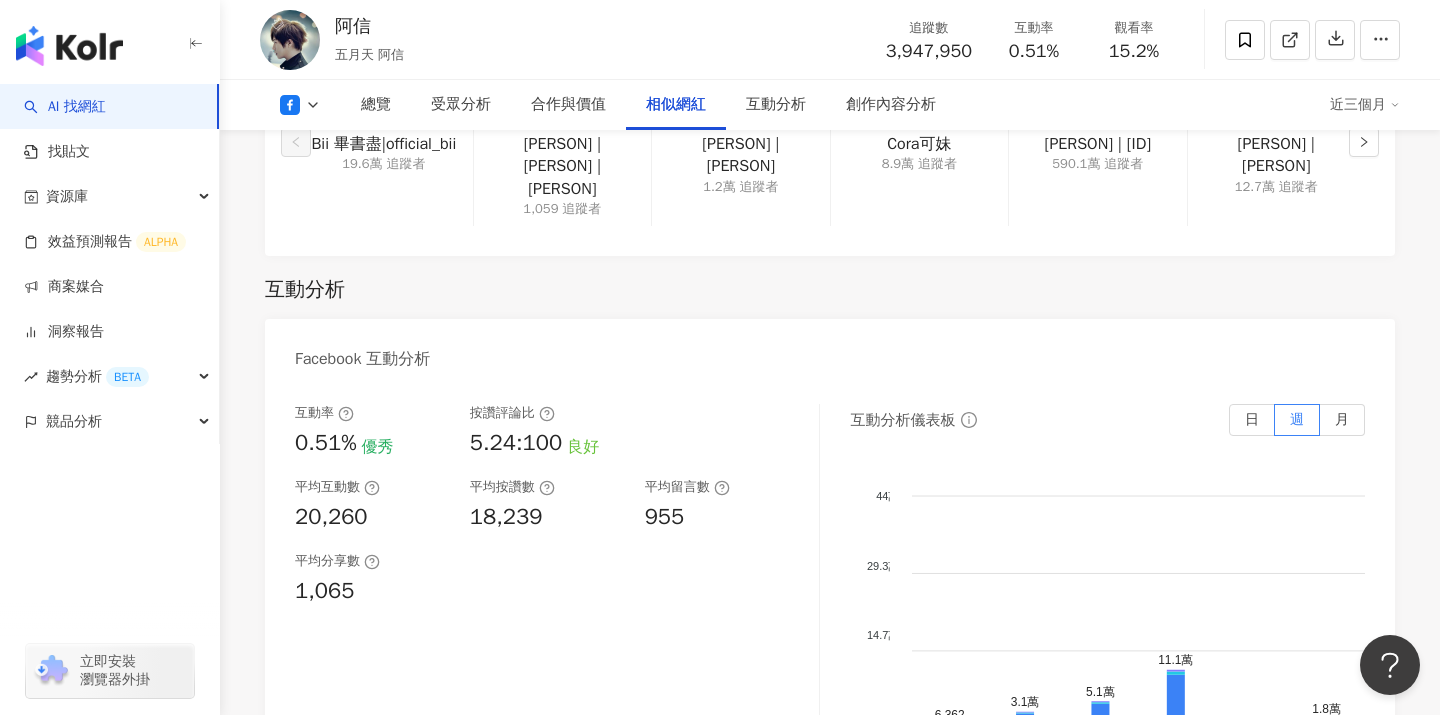 scroll, scrollTop: 2809, scrollLeft: 0, axis: vertical 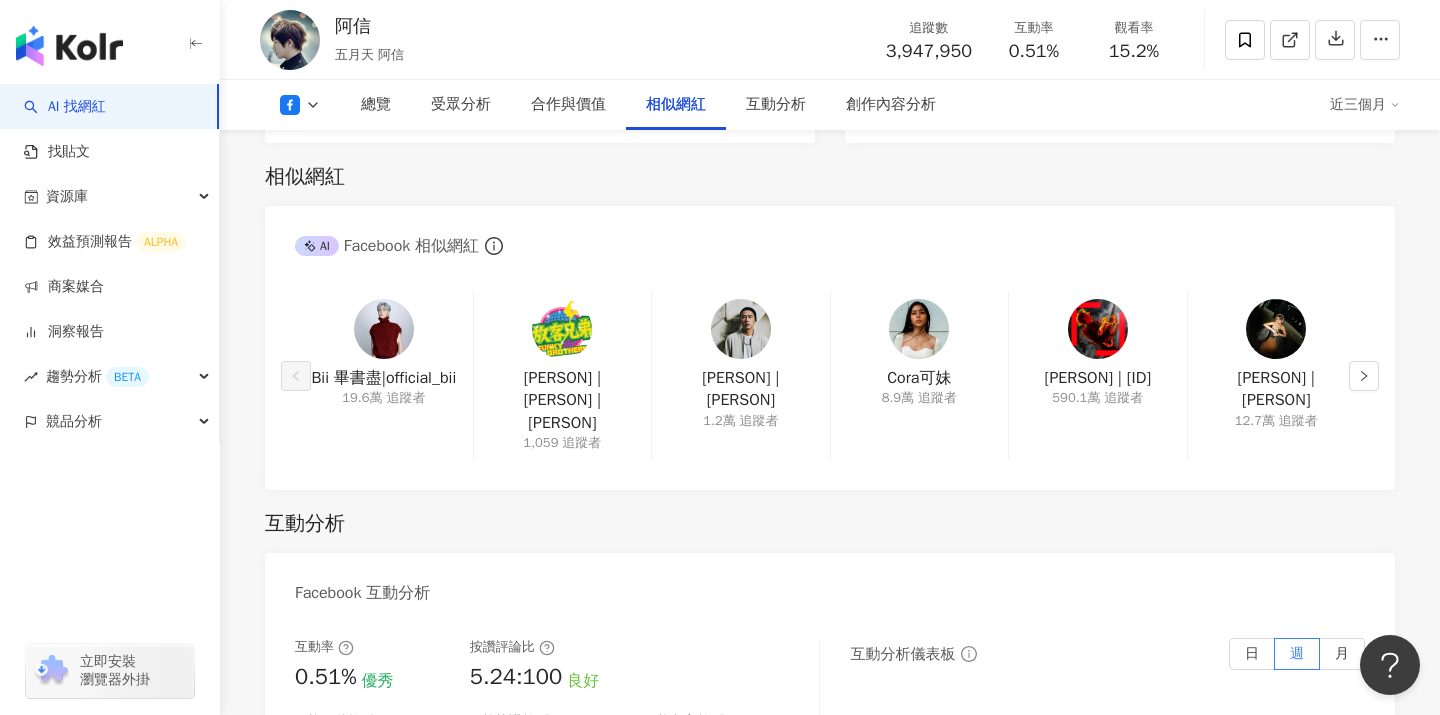 click 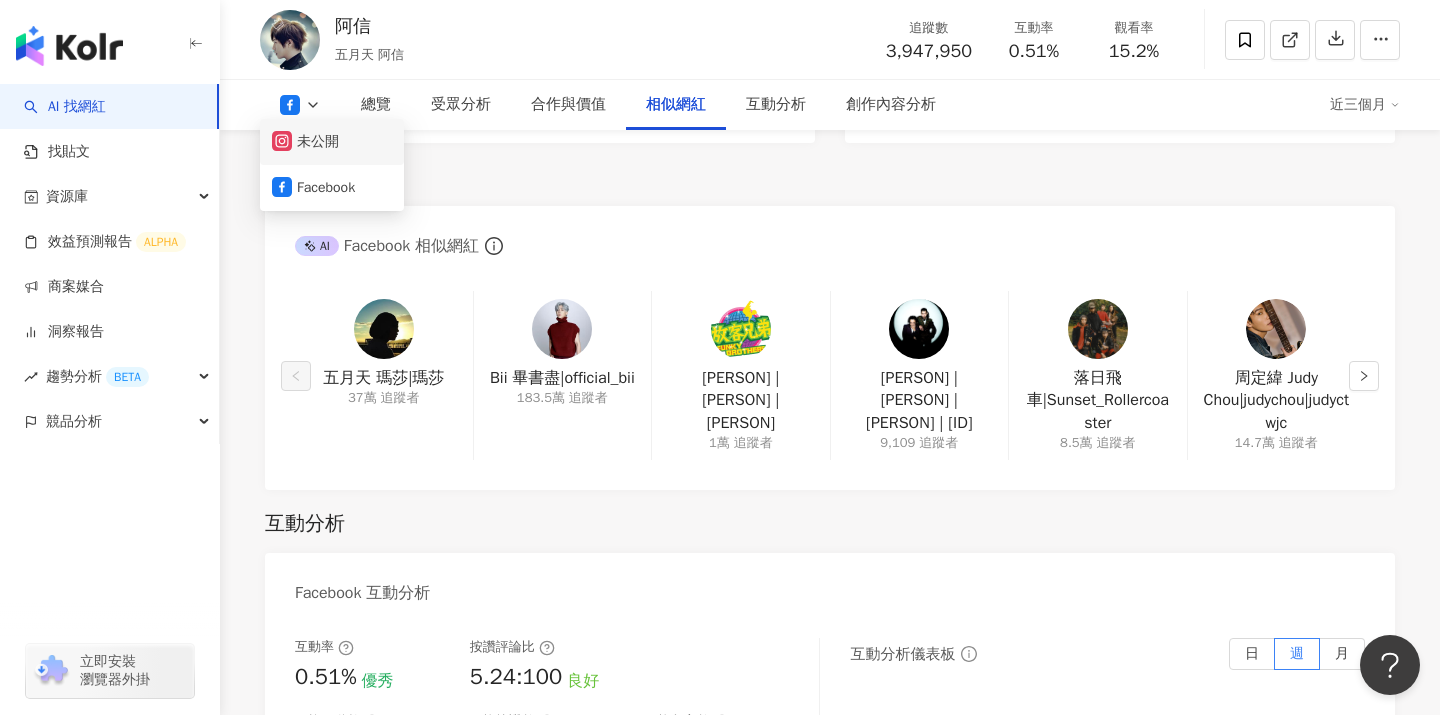 click on "未公開" at bounding box center [332, 142] 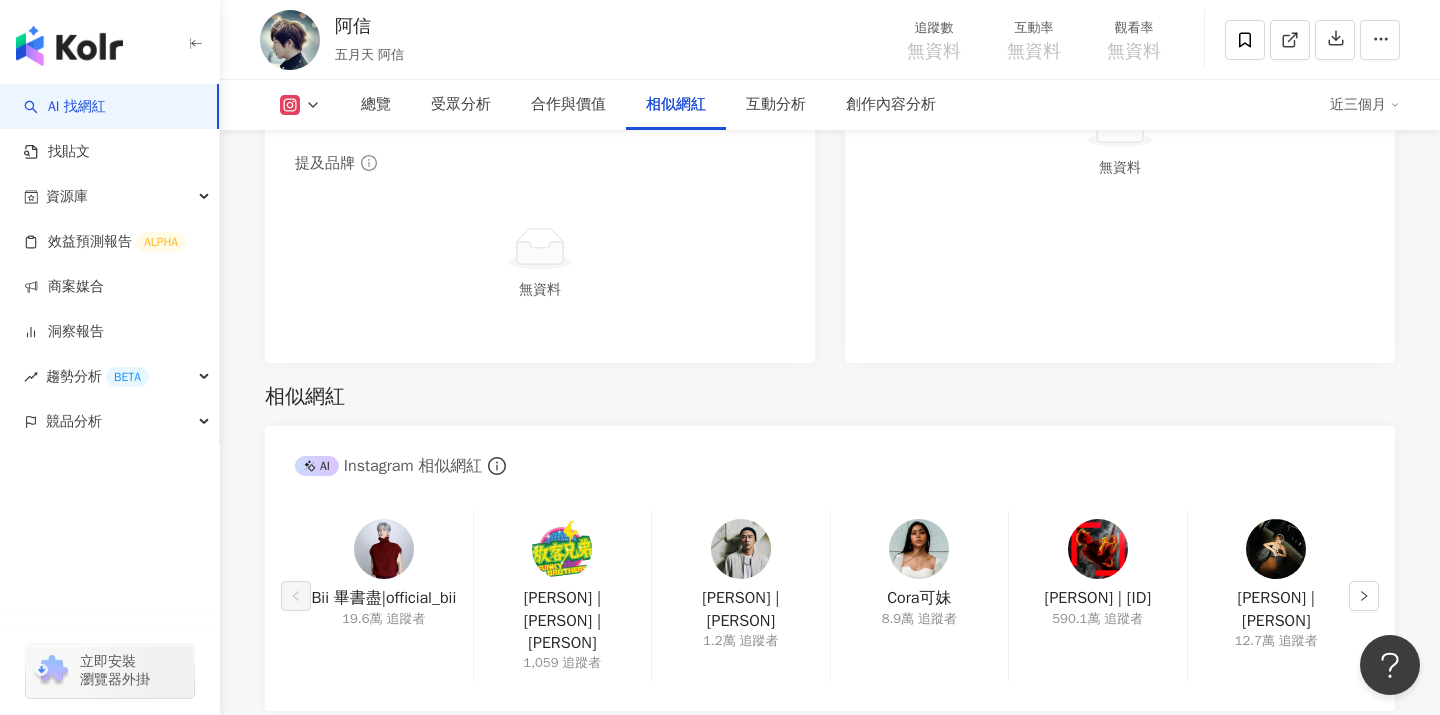 scroll, scrollTop: 3043, scrollLeft: 0, axis: vertical 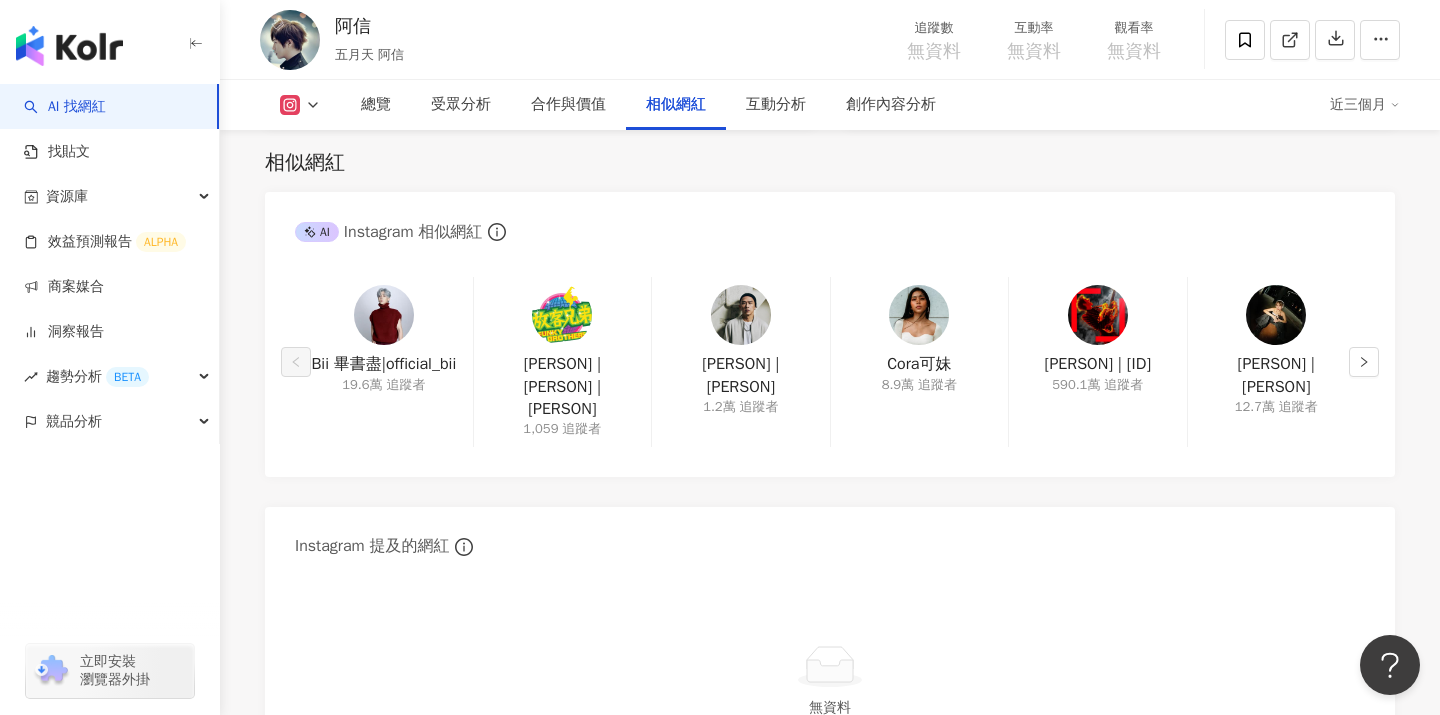 click 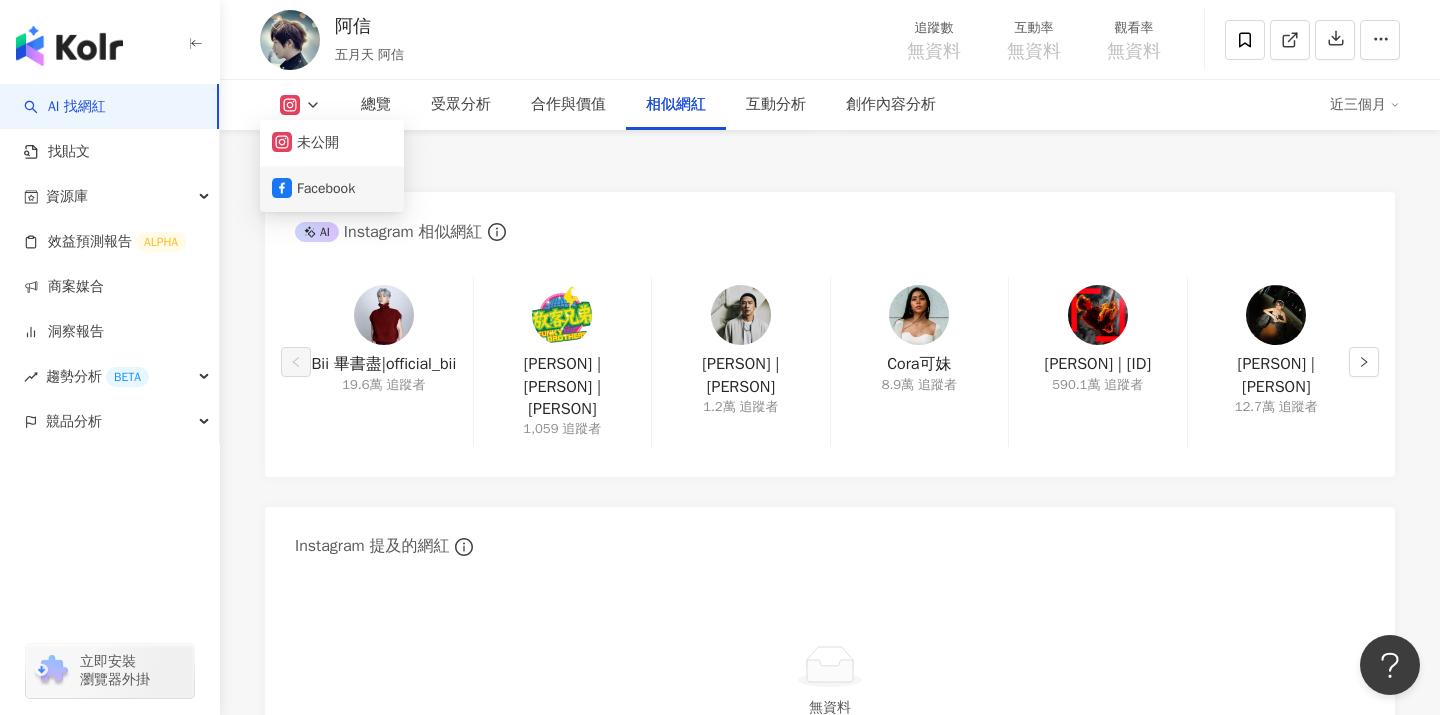 click on "Facebook" at bounding box center [332, 189] 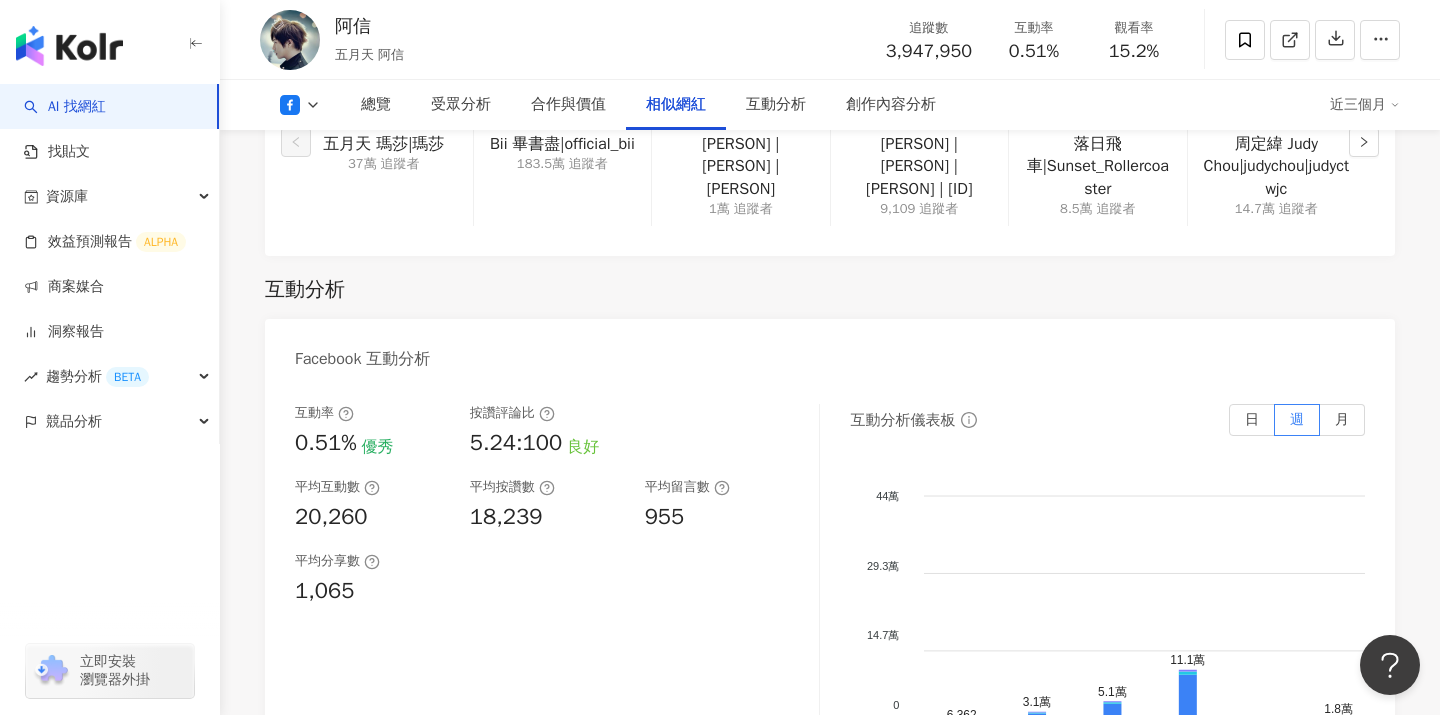 scroll, scrollTop: 2809, scrollLeft: 0, axis: vertical 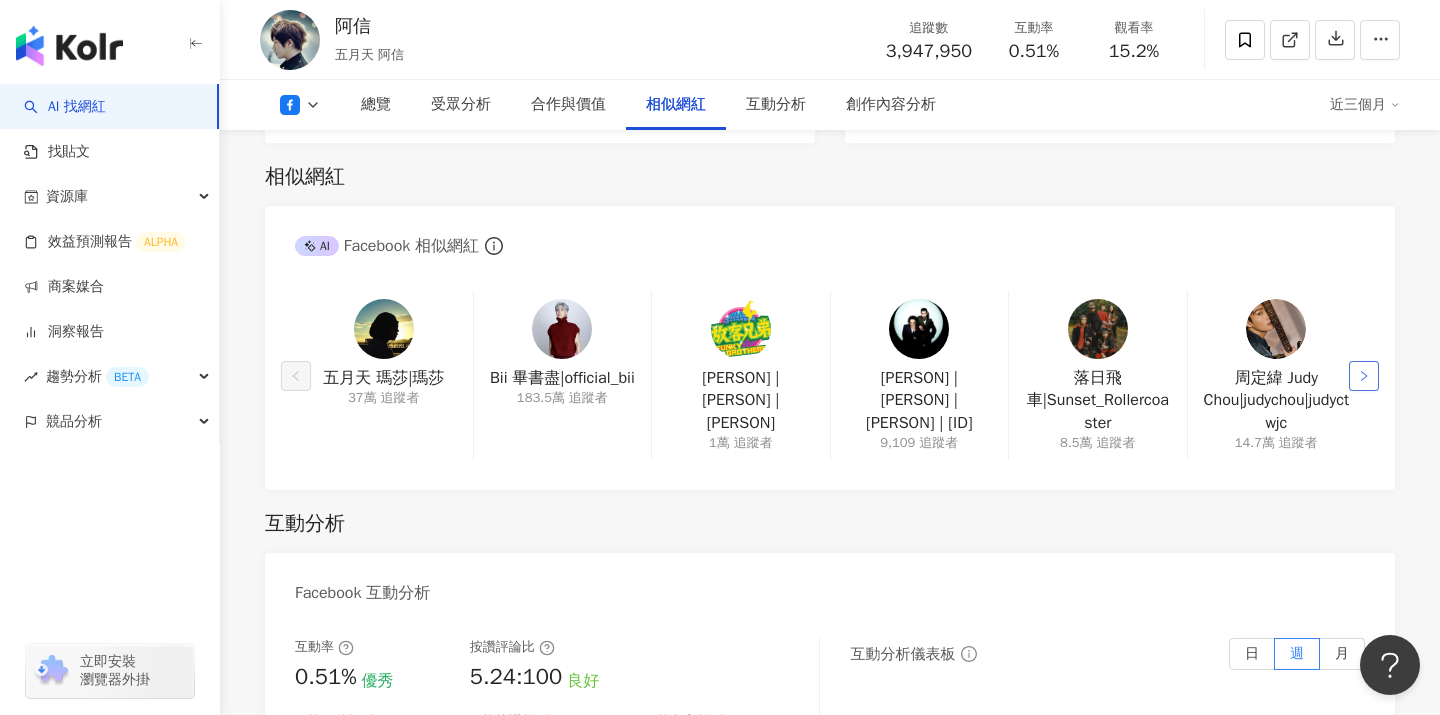 click 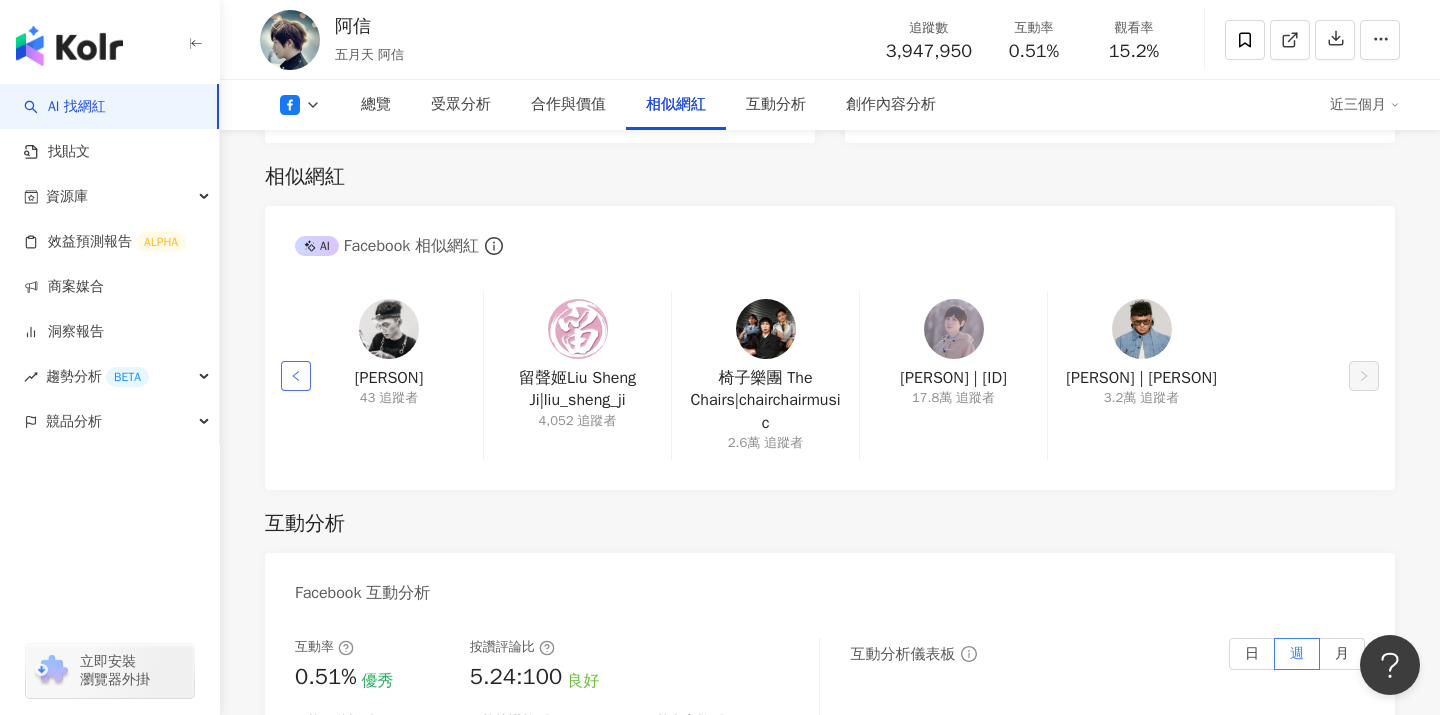 click 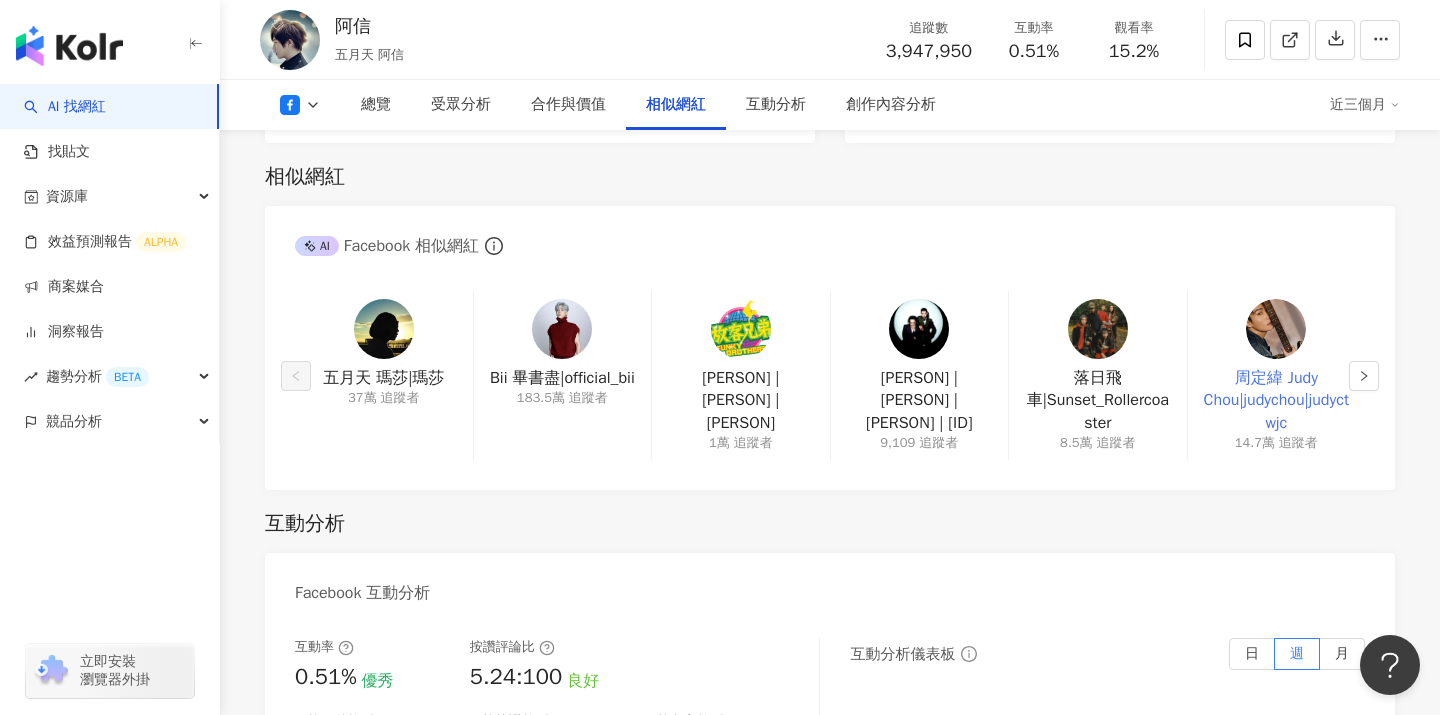click on "周定緯 Judy Chou|judychou|judyctwjc" at bounding box center [1276, 400] 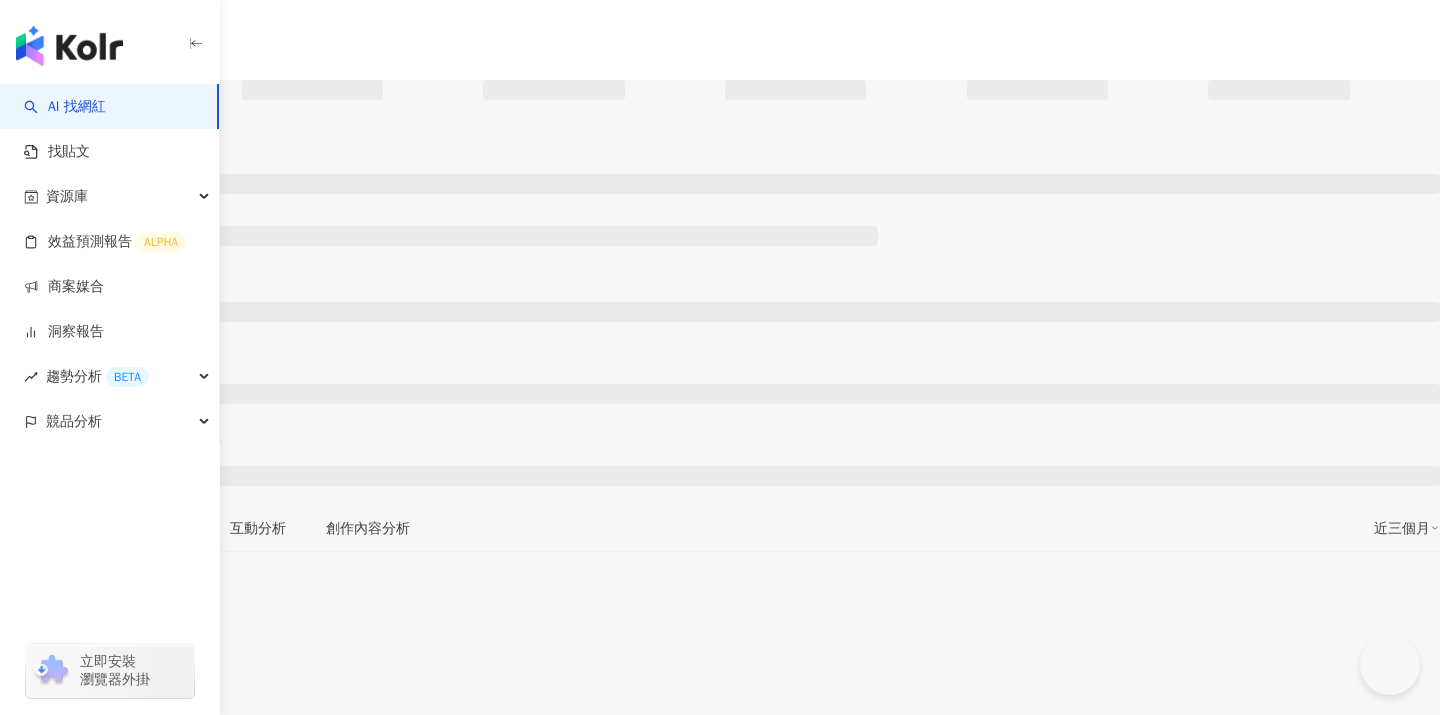 scroll, scrollTop: 0, scrollLeft: 0, axis: both 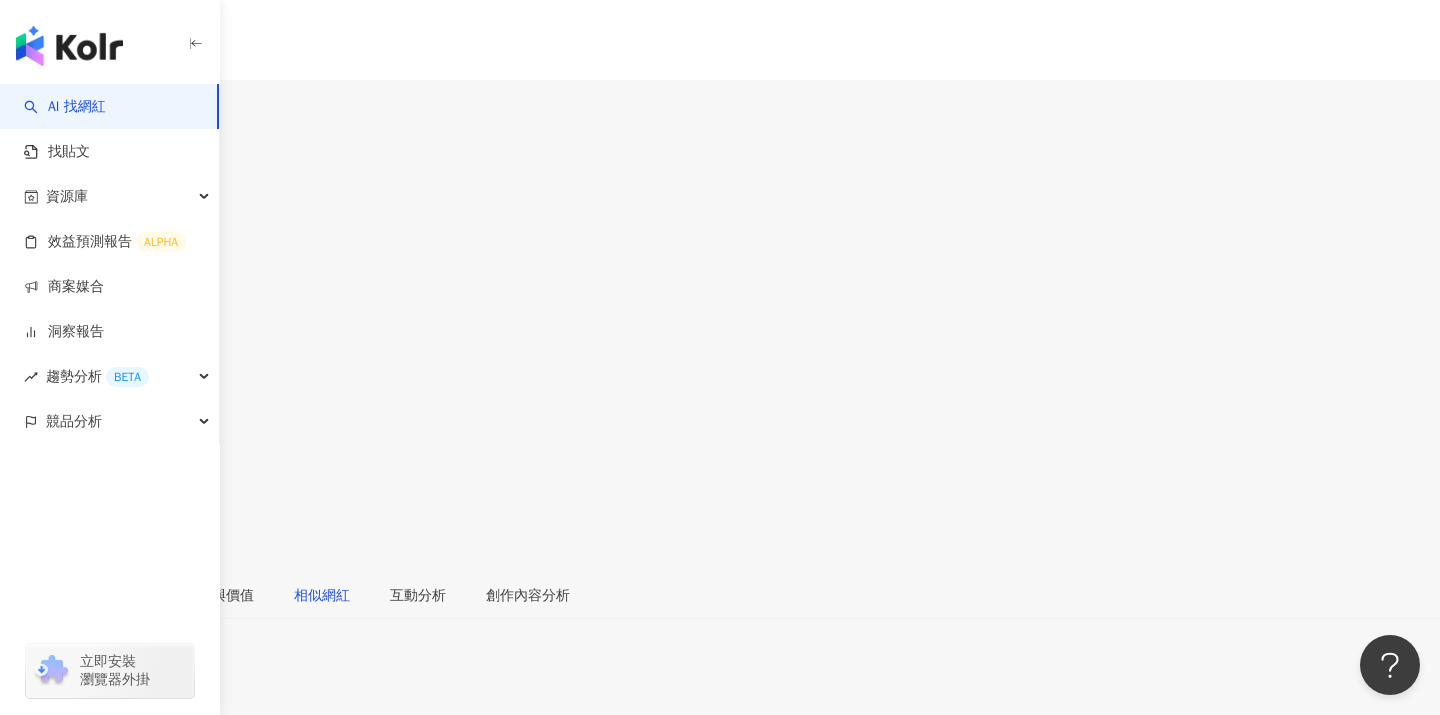 click on "相似網紅" at bounding box center (322, 596) 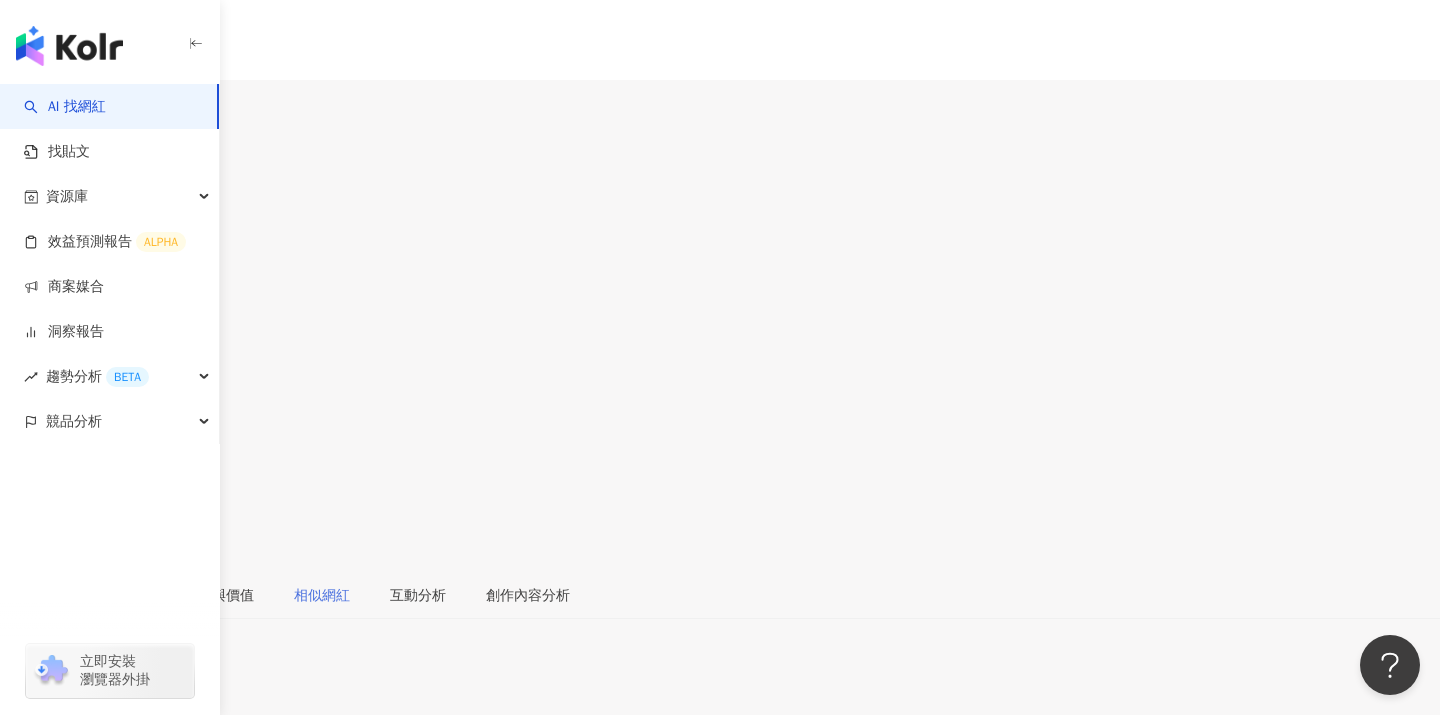 scroll, scrollTop: 3244, scrollLeft: 0, axis: vertical 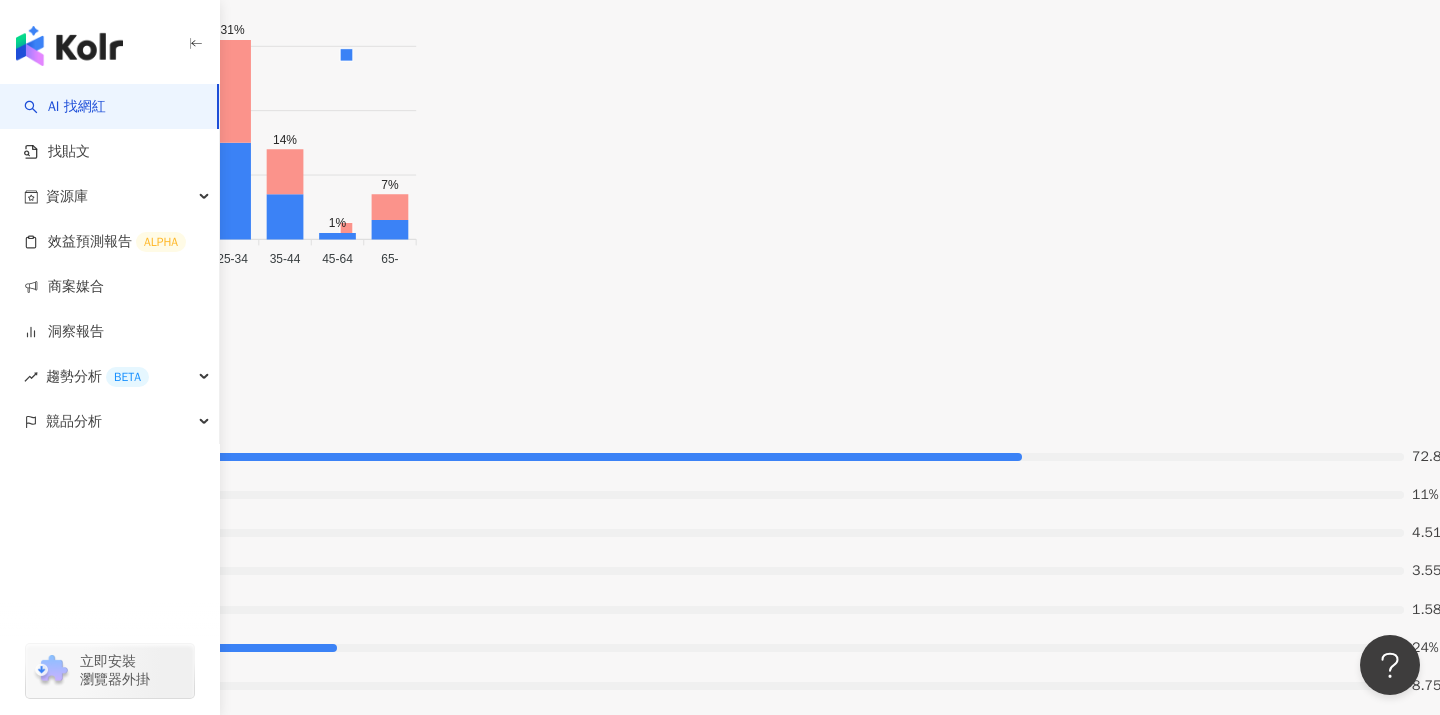 click 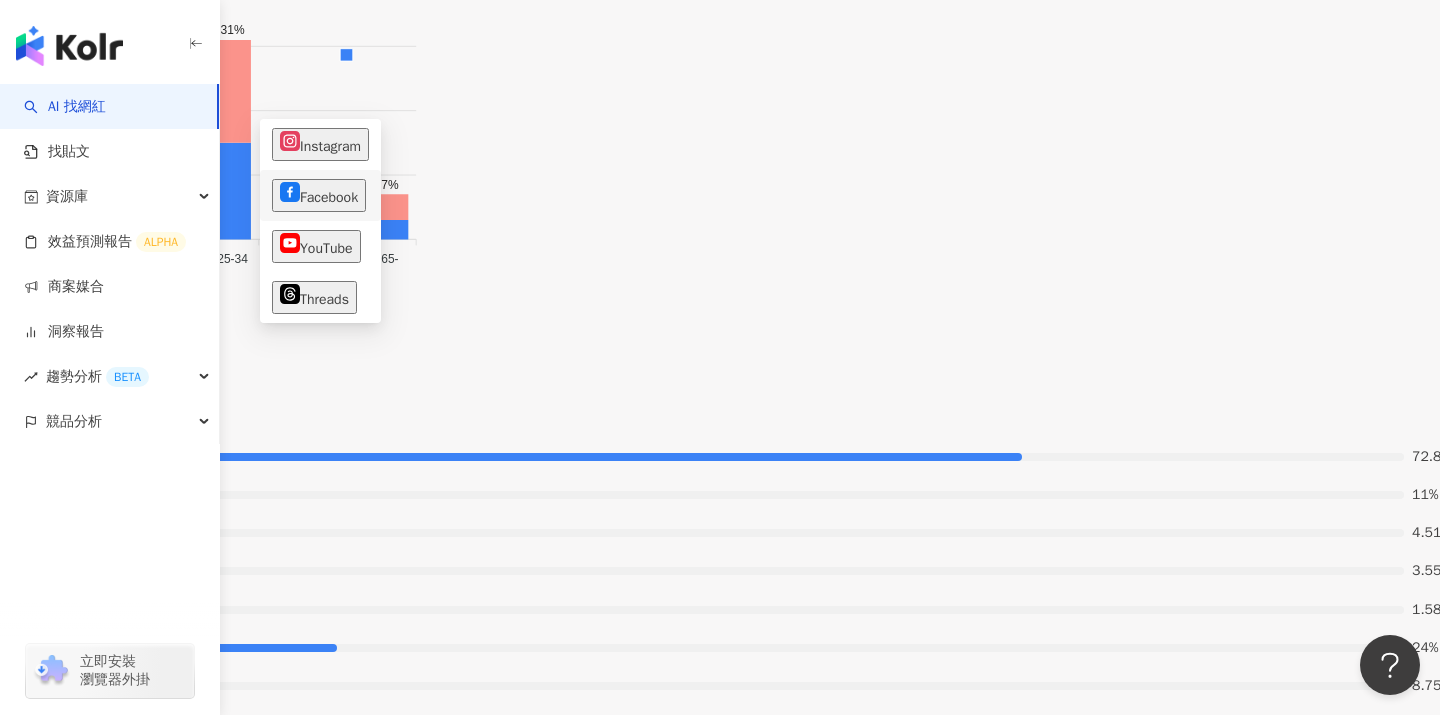 click on "Facebook" at bounding box center [319, 195] 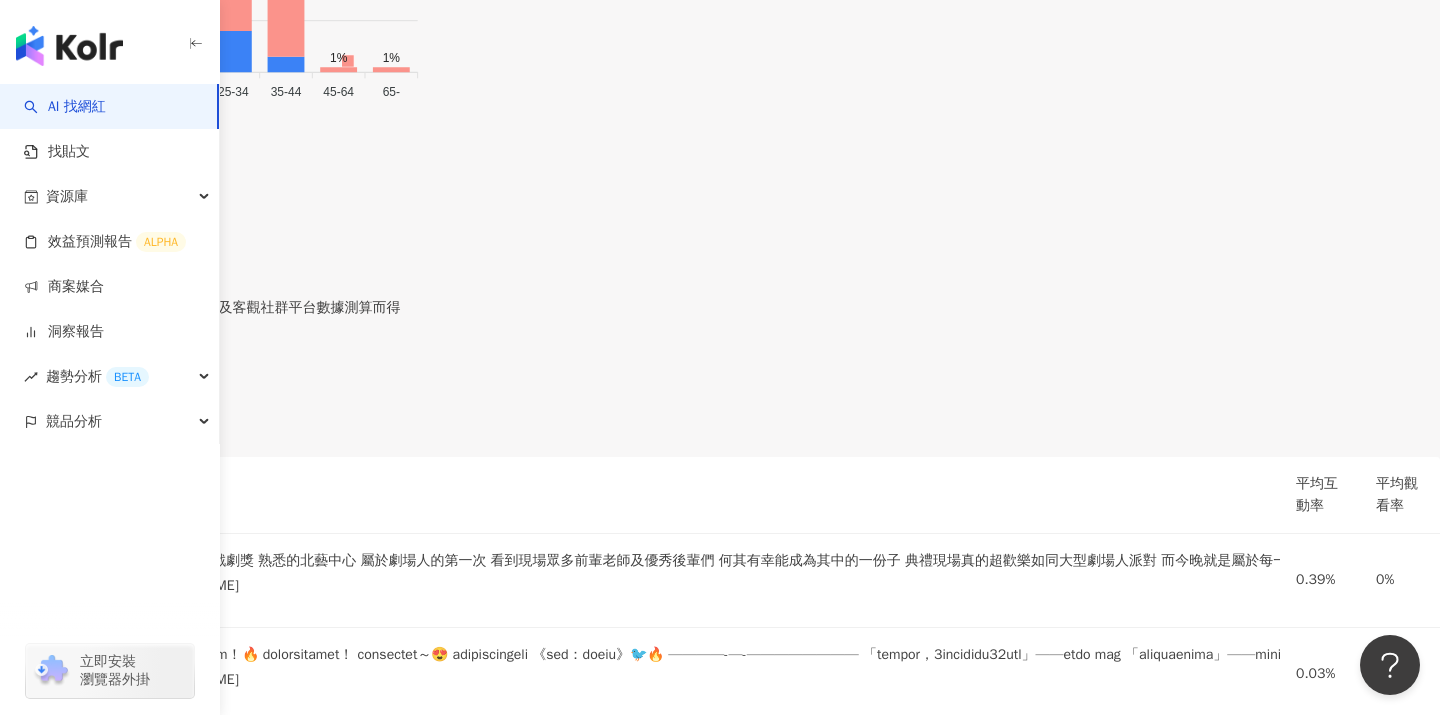 scroll, scrollTop: 2815, scrollLeft: 0, axis: vertical 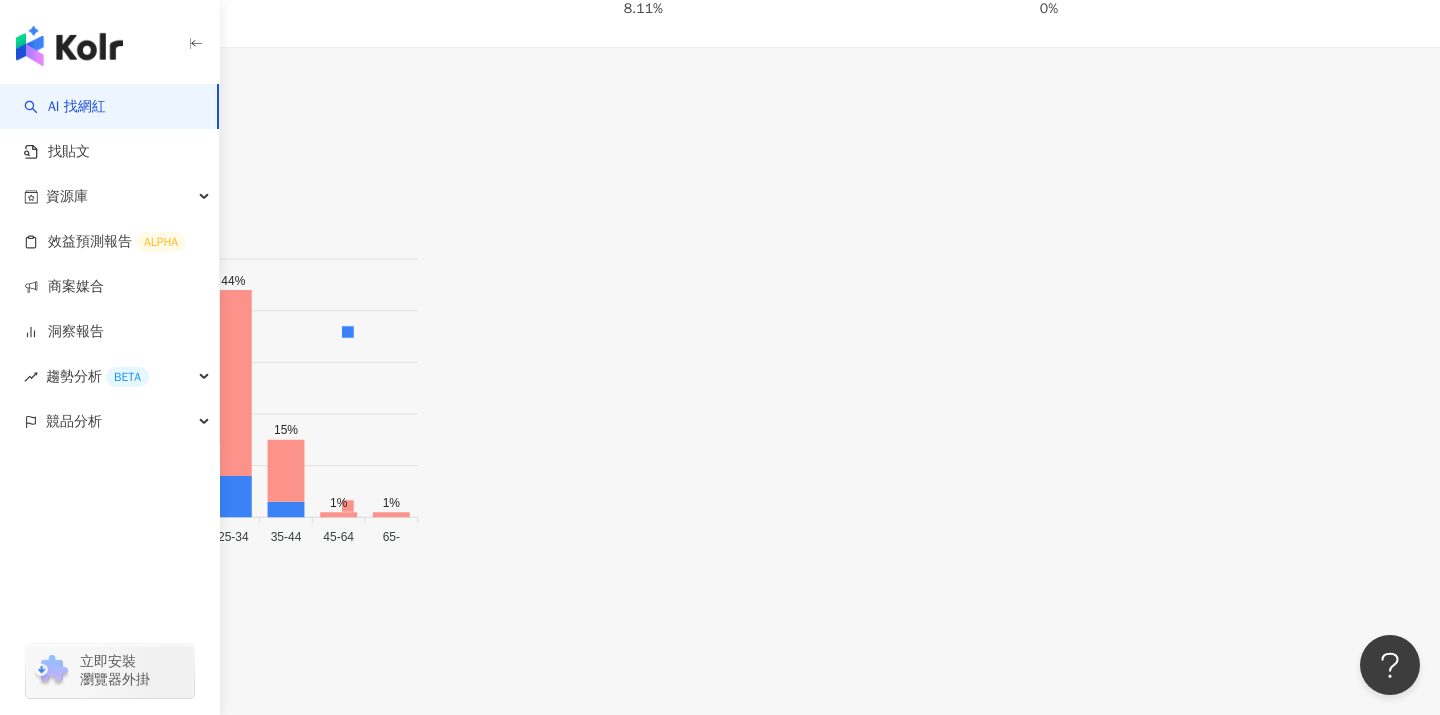 click 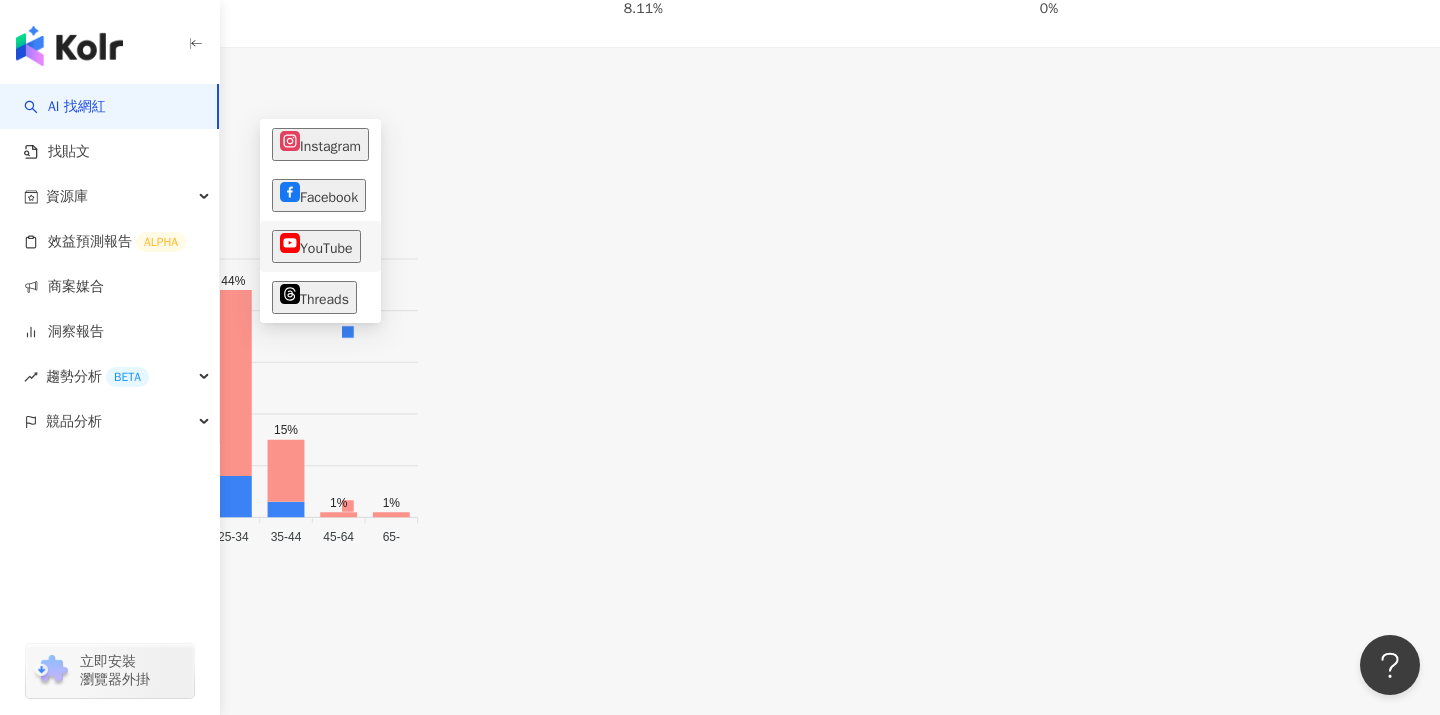 click on "YouTube" at bounding box center (316, 246) 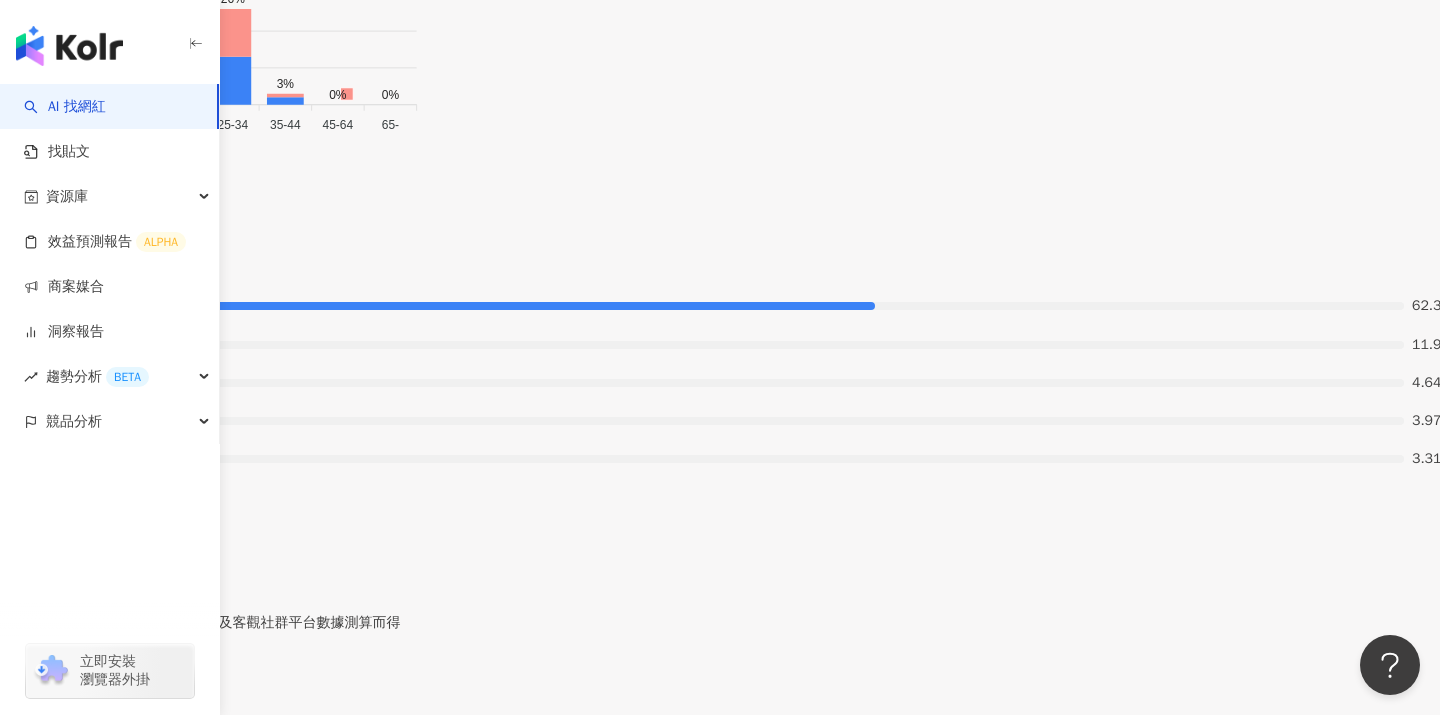 scroll, scrollTop: 2743, scrollLeft: 0, axis: vertical 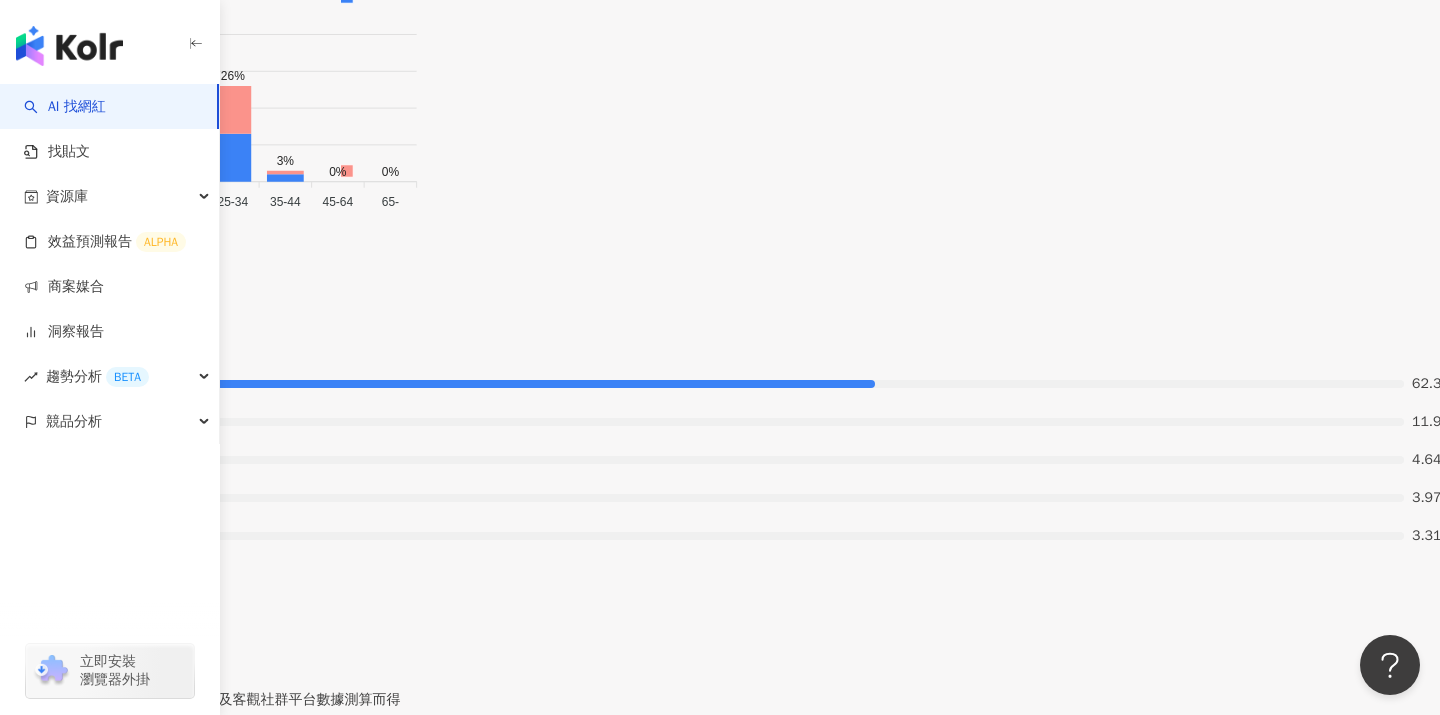 click at bounding box center (30, 1086) 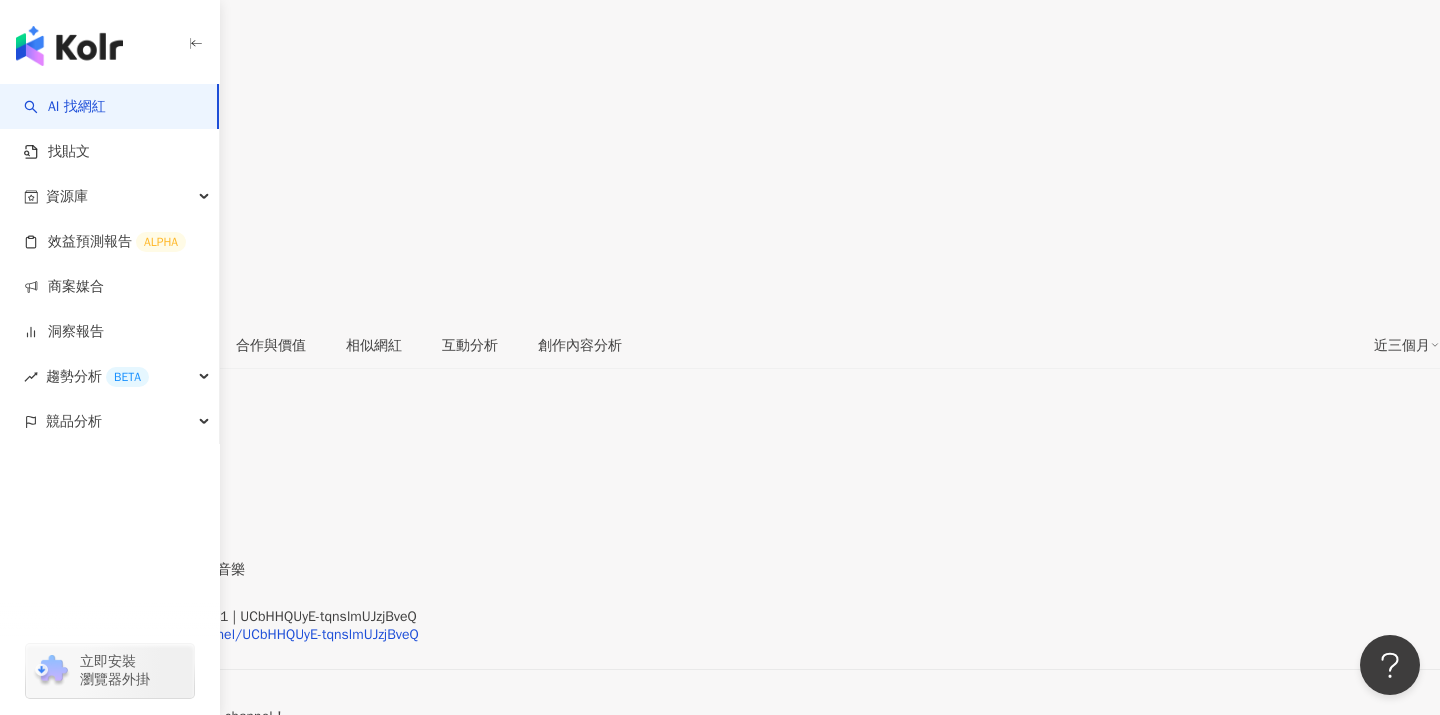 scroll, scrollTop: 0, scrollLeft: 0, axis: both 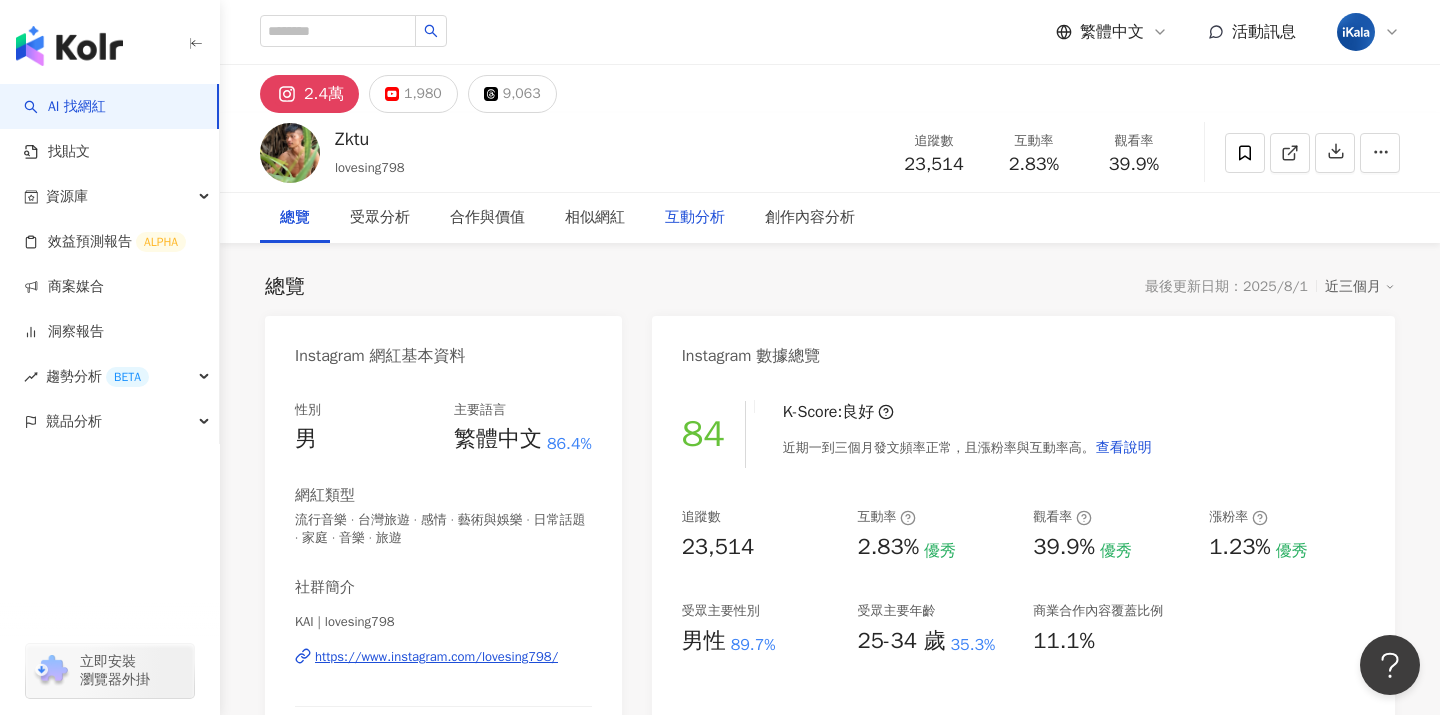 click on "互動分析" at bounding box center [695, 218] 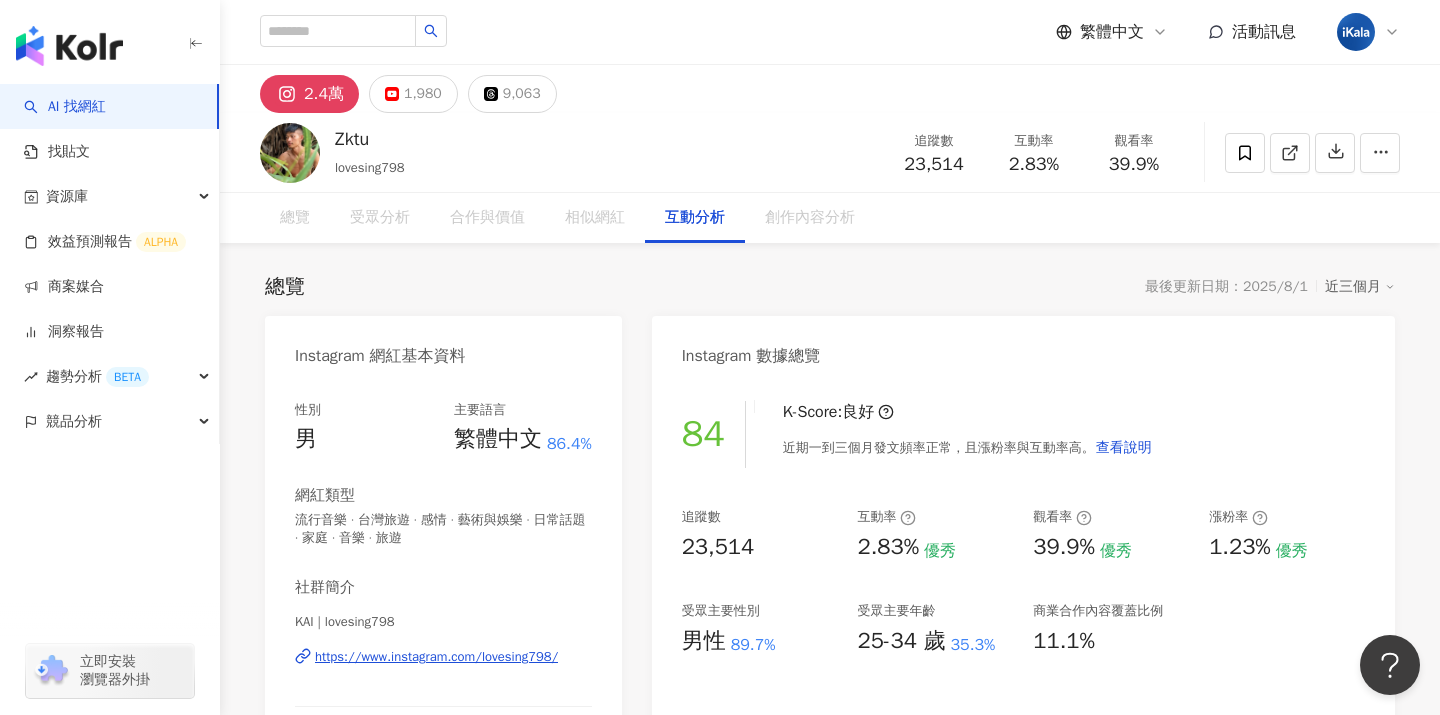 scroll, scrollTop: 3880, scrollLeft: 0, axis: vertical 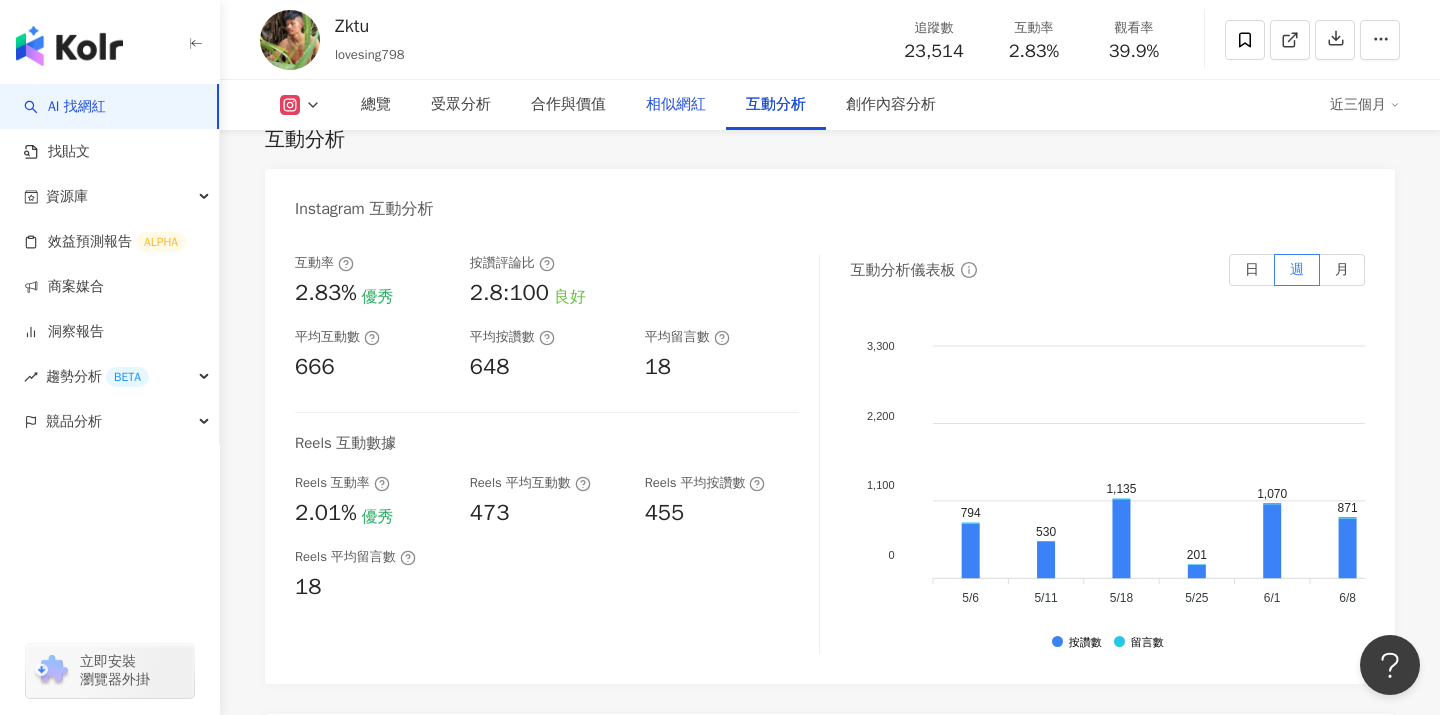 click on "相似網紅" at bounding box center (676, 105) 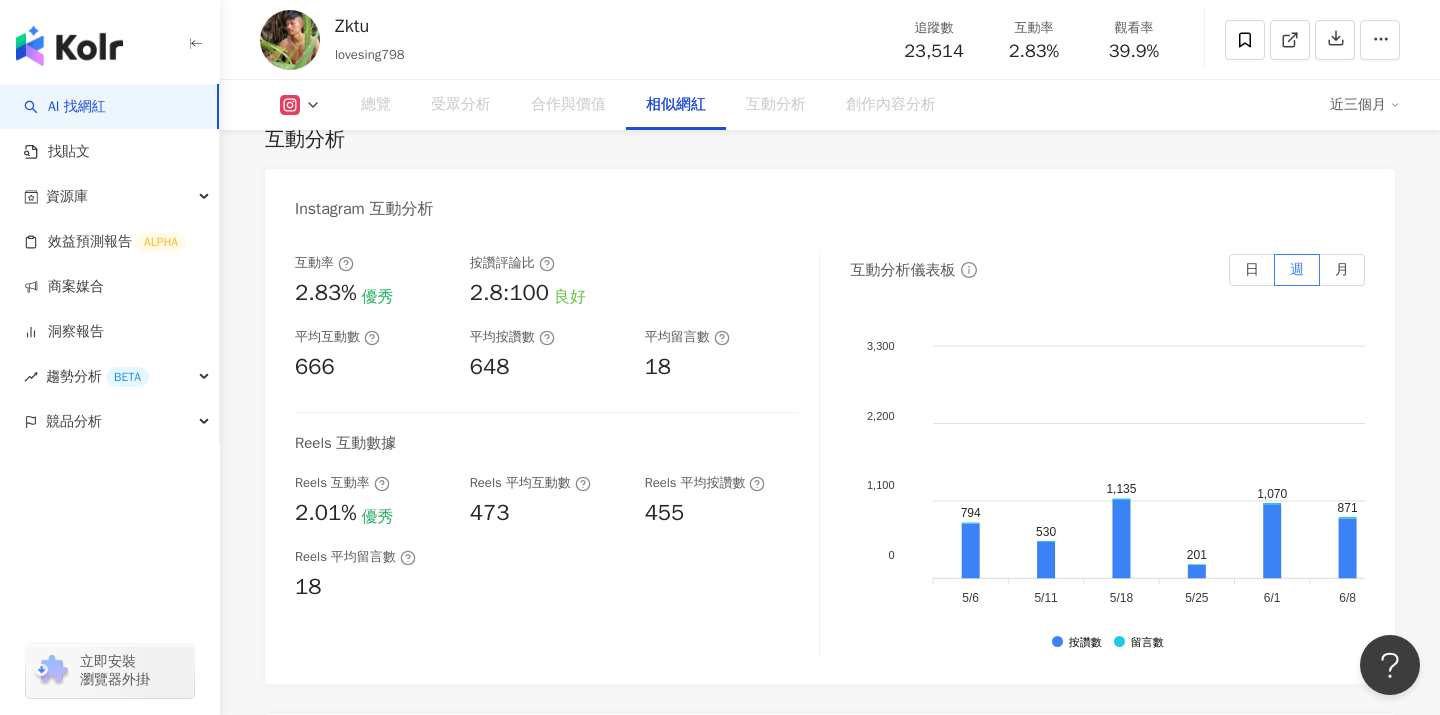 scroll, scrollTop: 3262, scrollLeft: 0, axis: vertical 